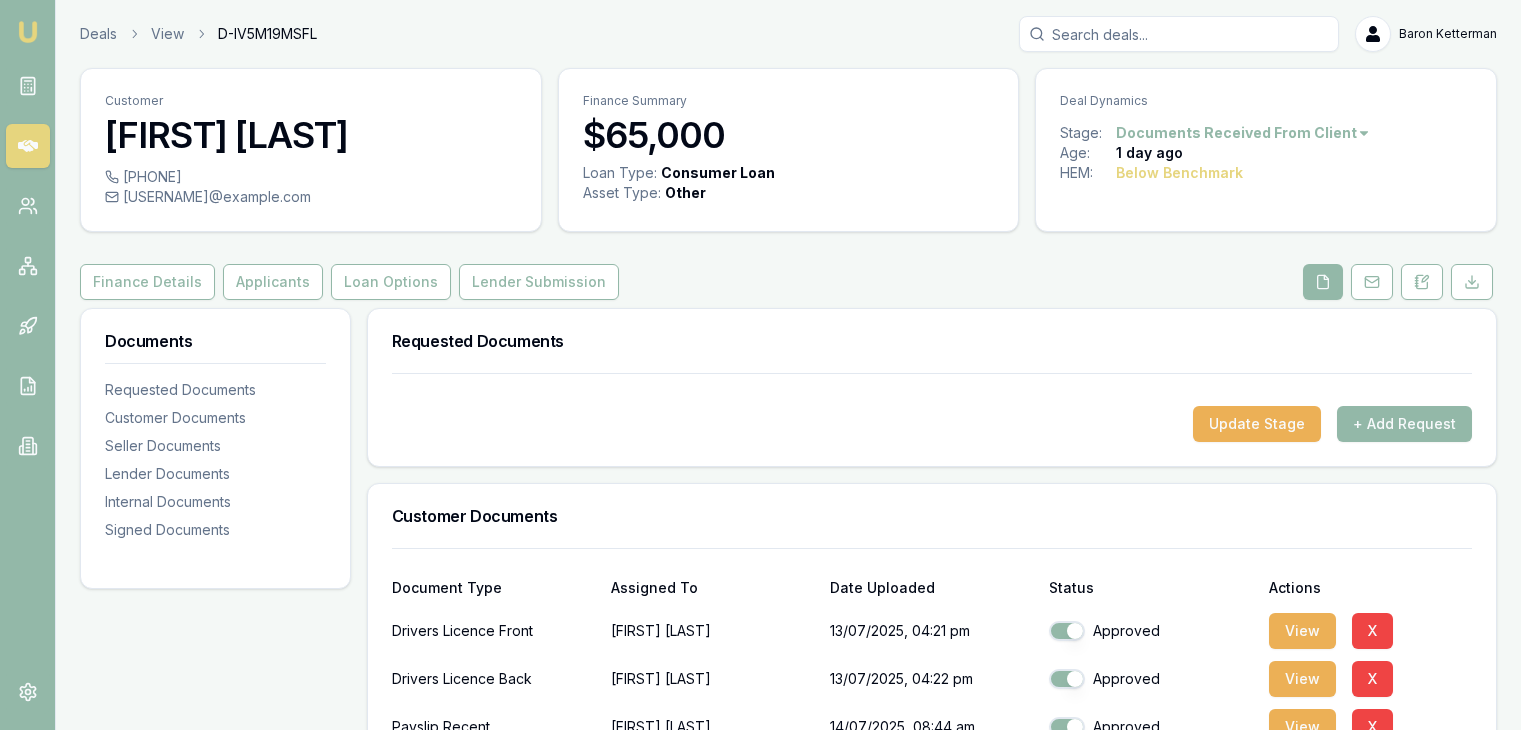 scroll, scrollTop: 232, scrollLeft: 0, axis: vertical 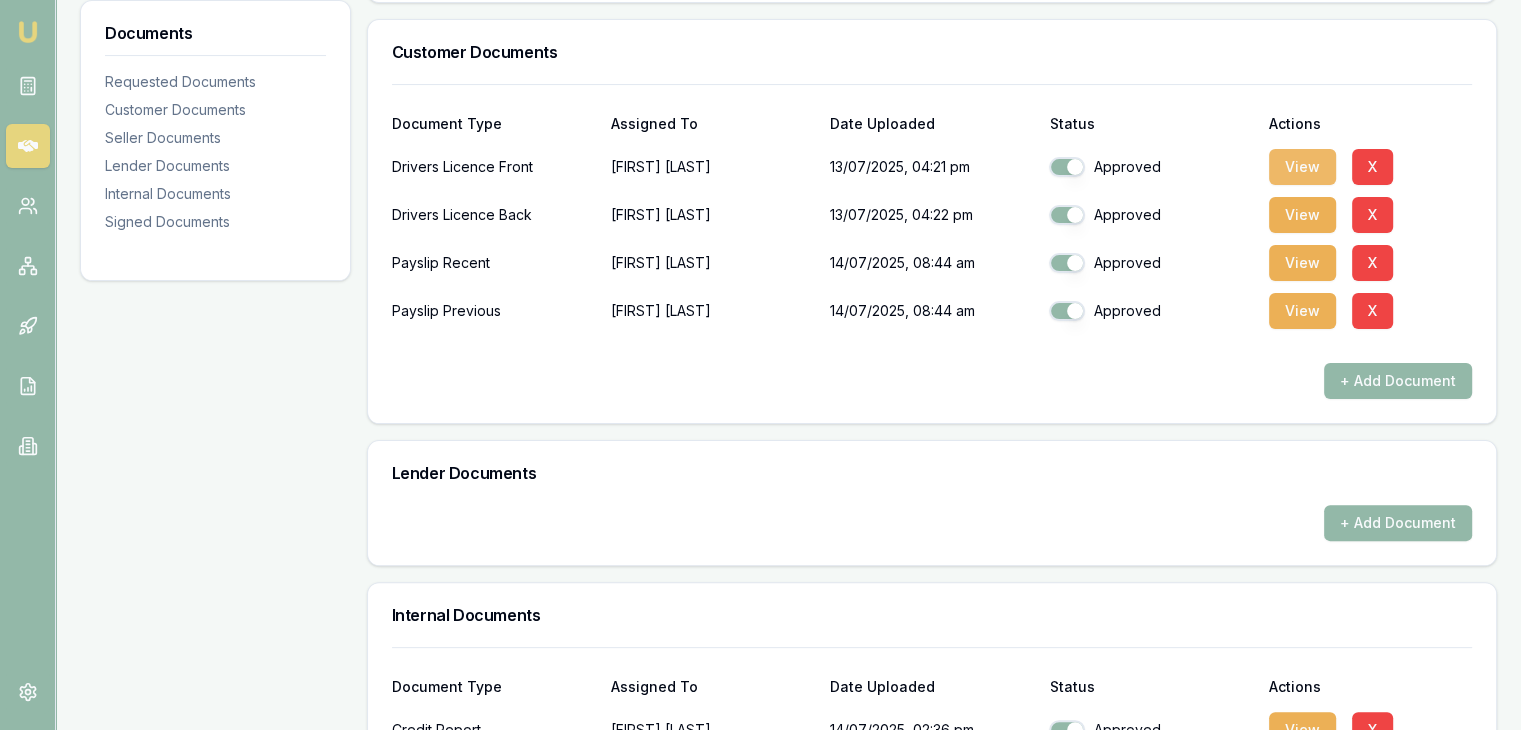 click on "View" at bounding box center [1302, 167] 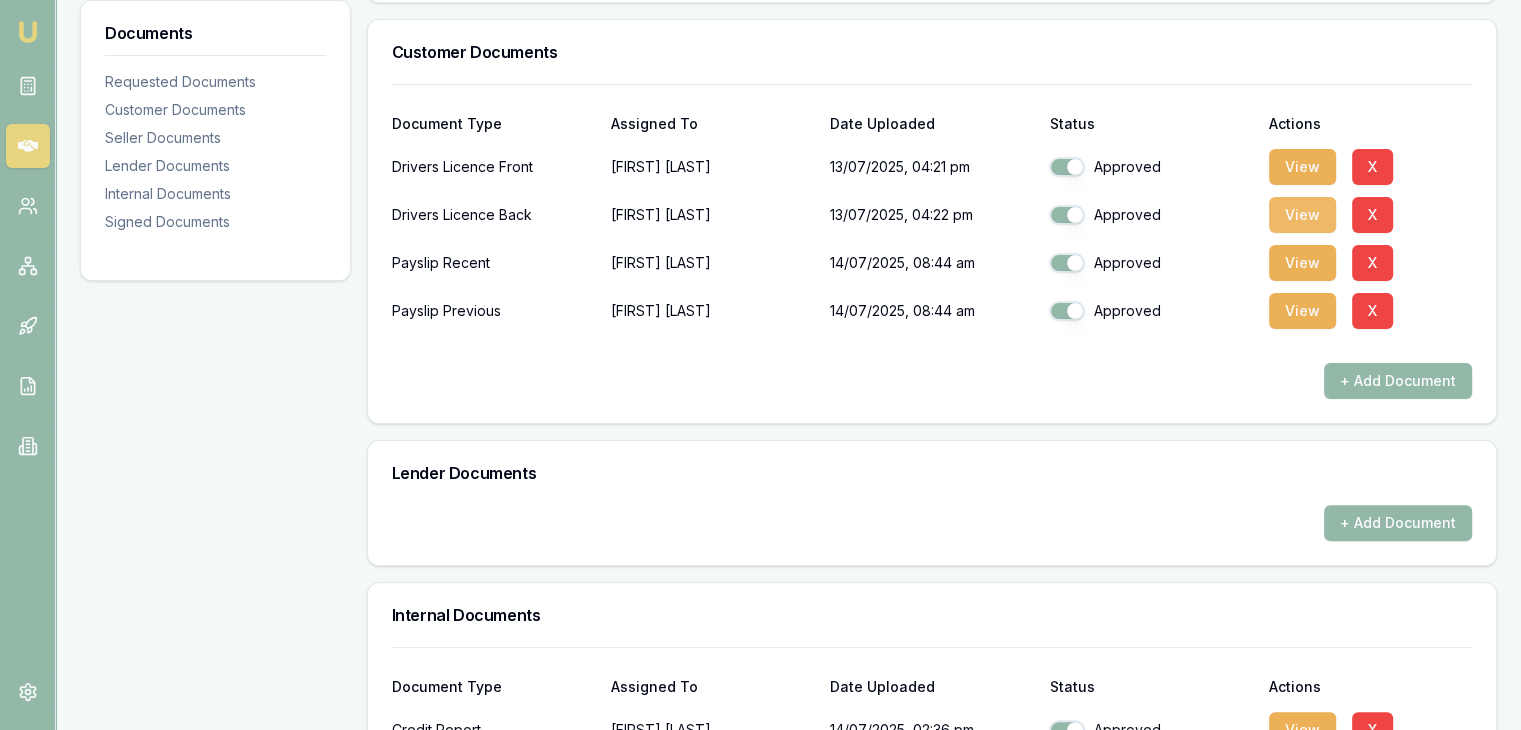 click on "View" at bounding box center (1302, 215) 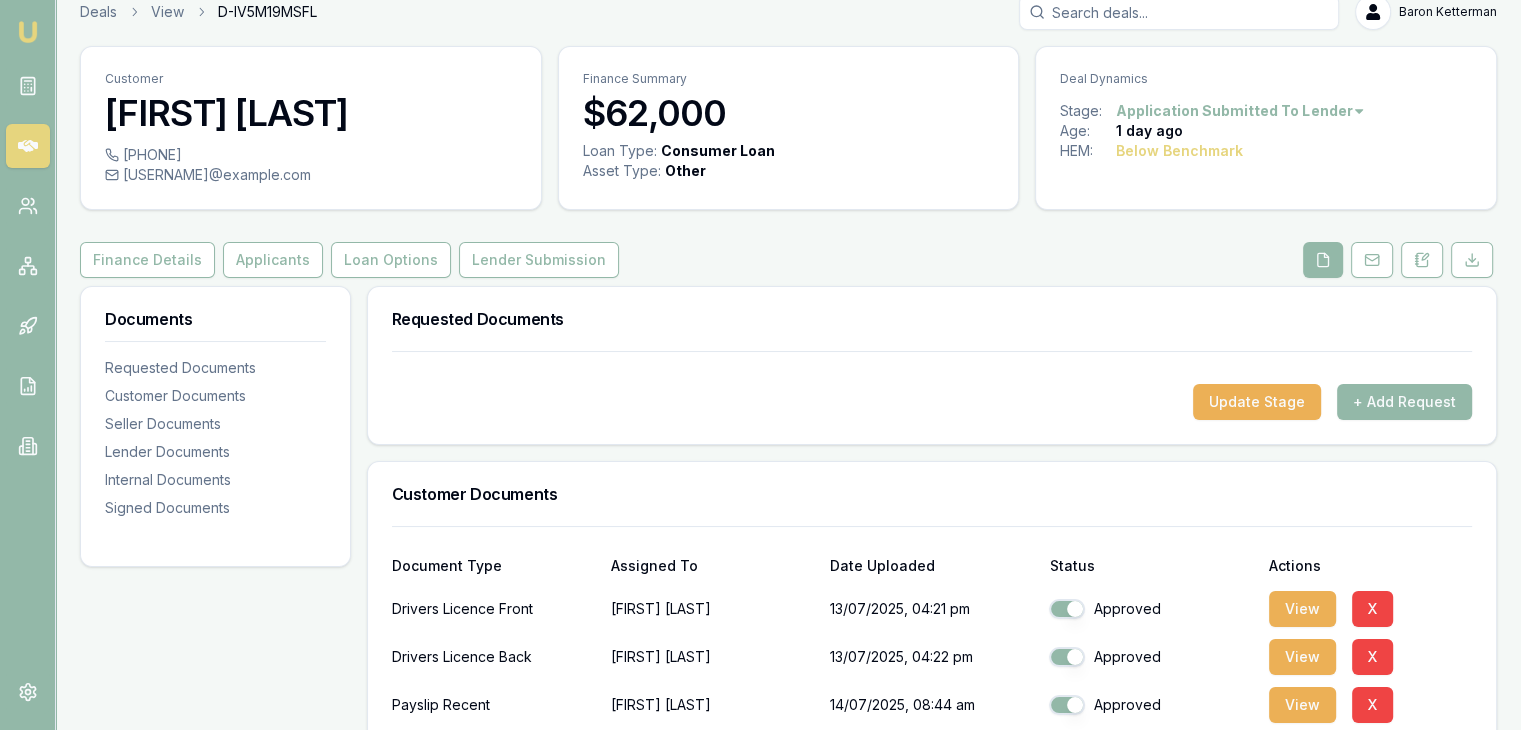 scroll, scrollTop: 0, scrollLeft: 0, axis: both 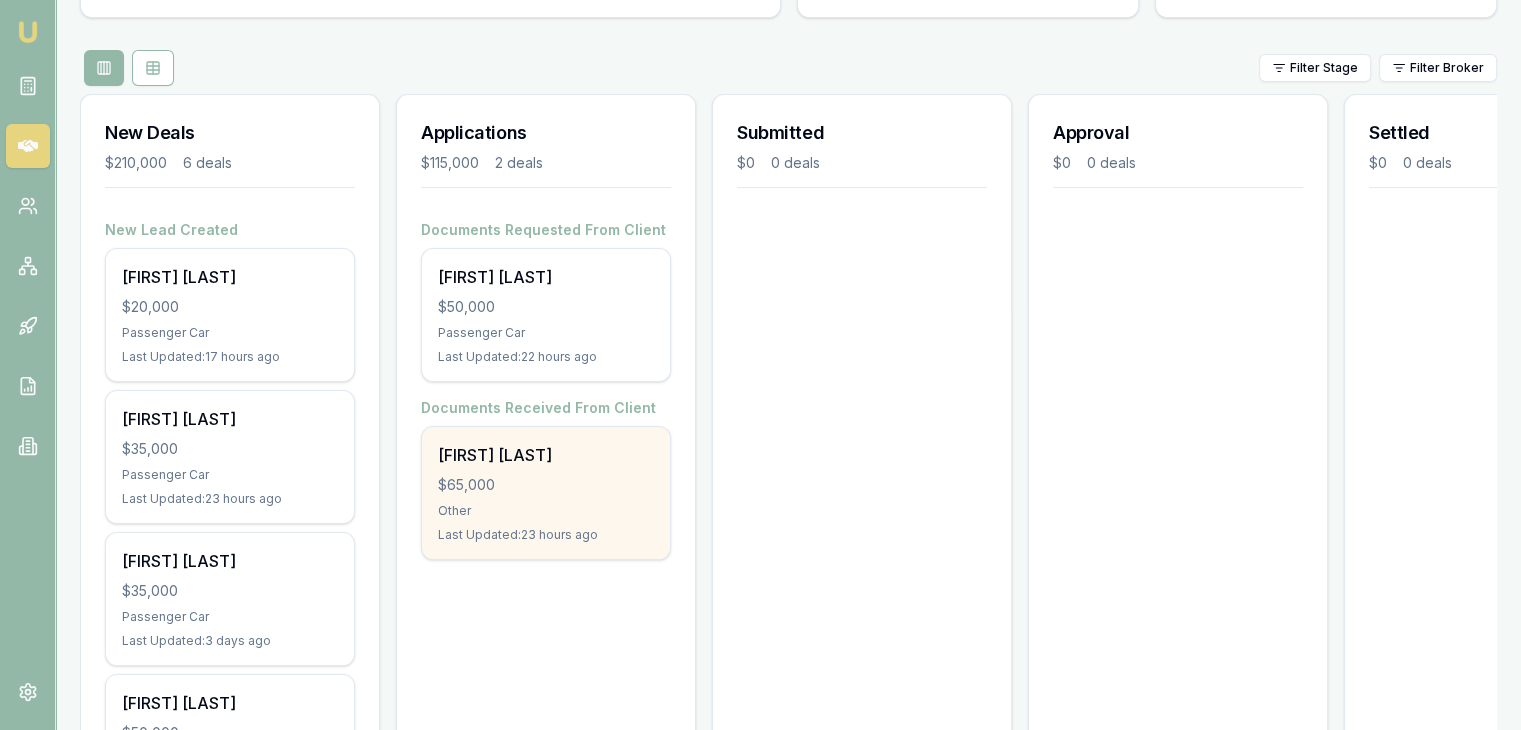 click on "$65,000" at bounding box center (546, 485) 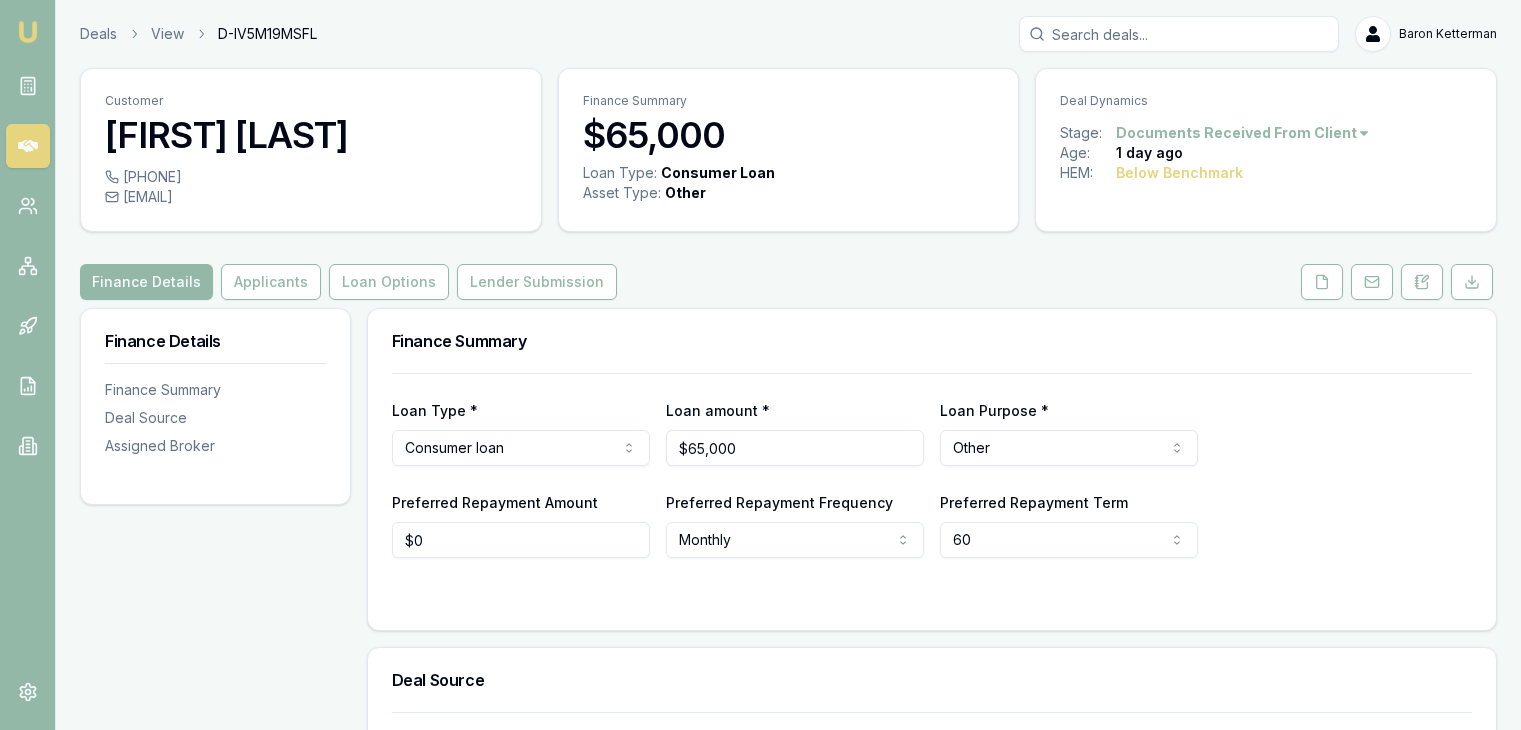scroll, scrollTop: 0, scrollLeft: 0, axis: both 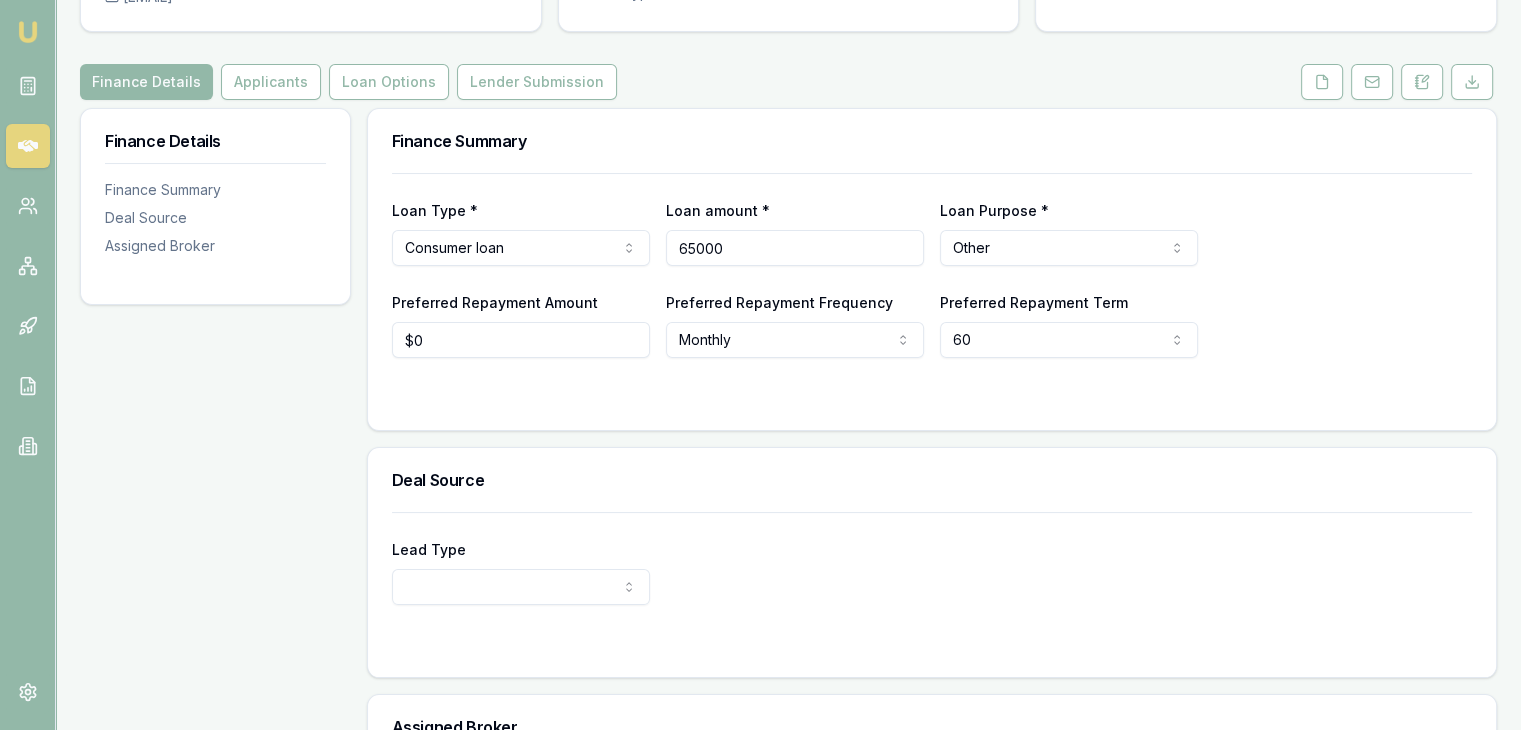 drag, startPoint x: 772, startPoint y: 250, endPoint x: 608, endPoint y: 253, distance: 164.02744 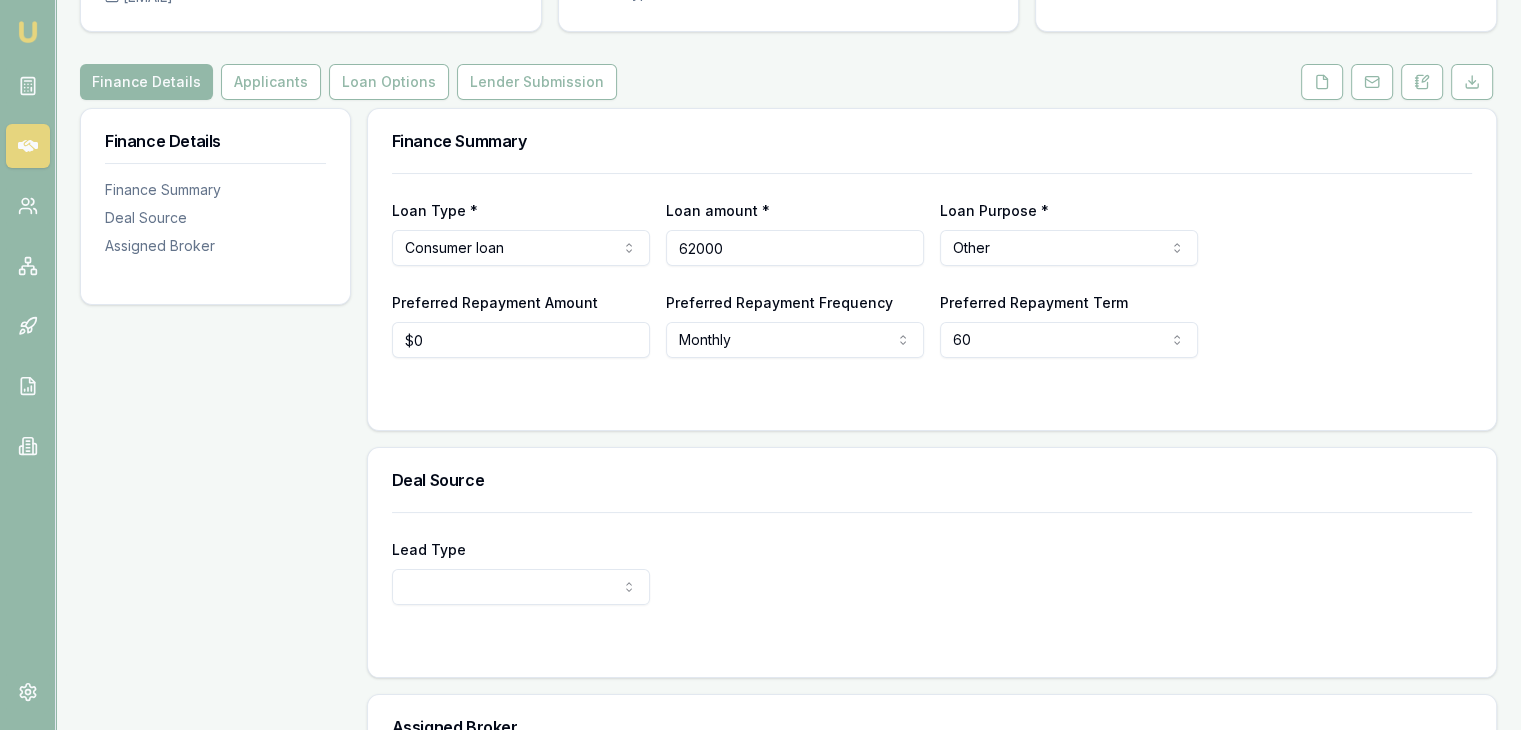 click at bounding box center (932, 398) 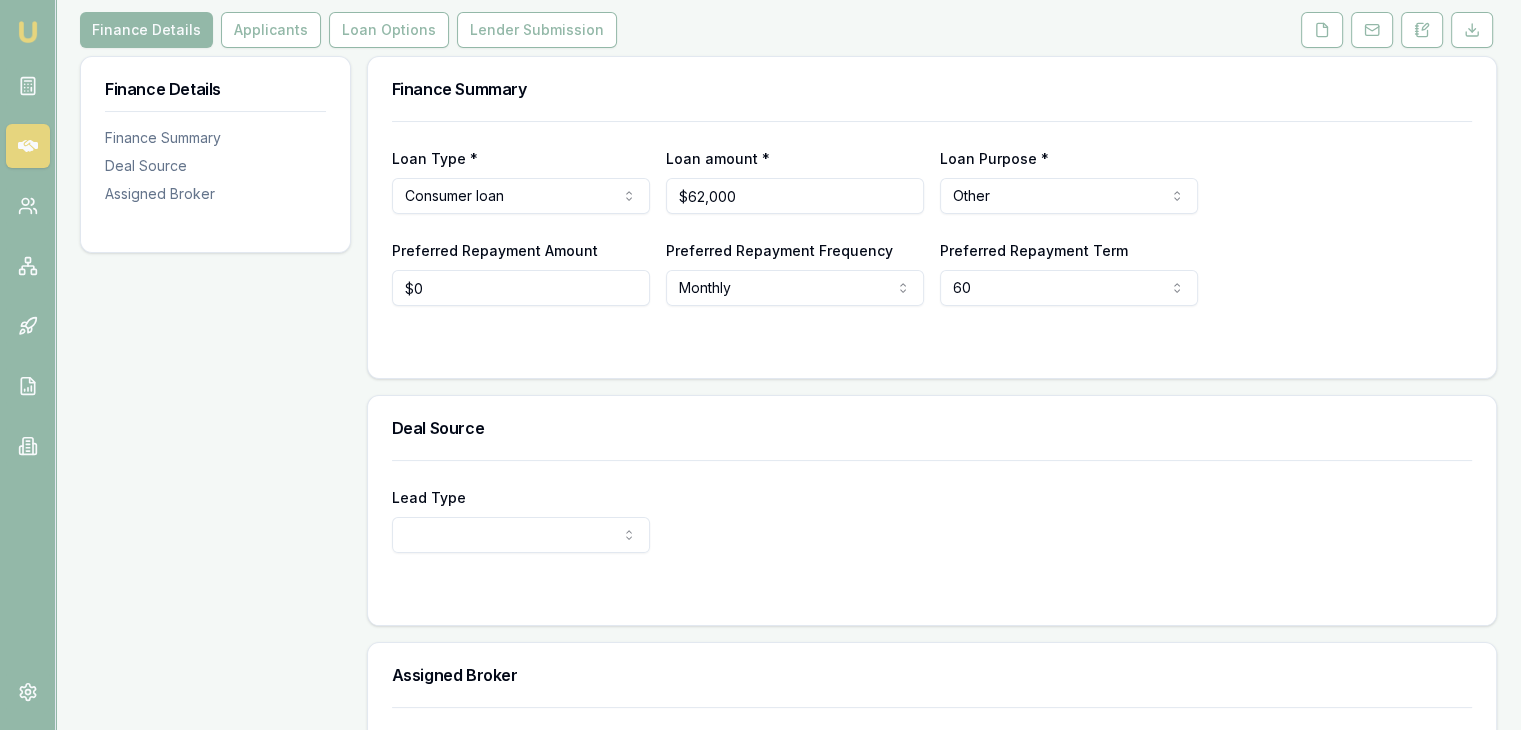 scroll, scrollTop: 0, scrollLeft: 0, axis: both 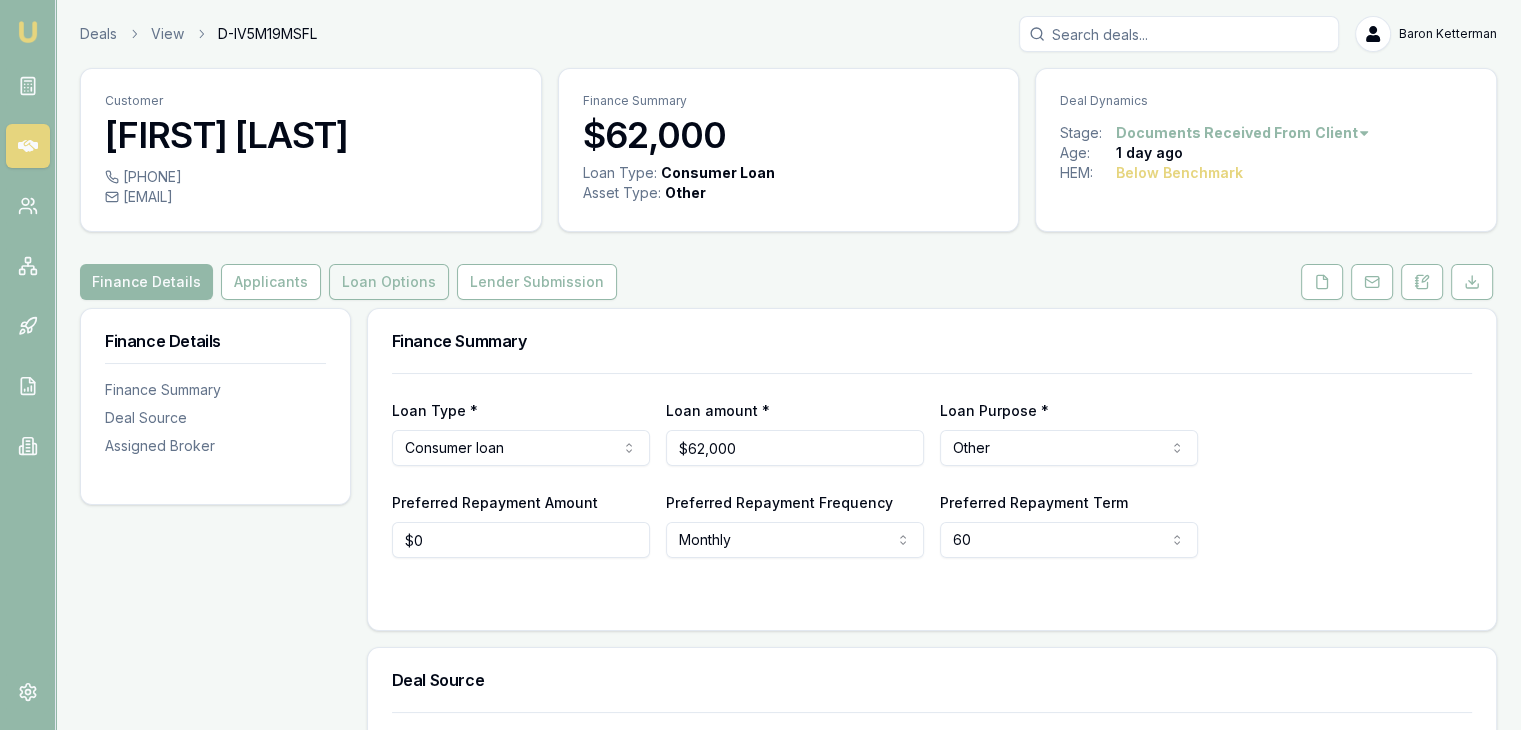 click on "Loan Options" at bounding box center [389, 282] 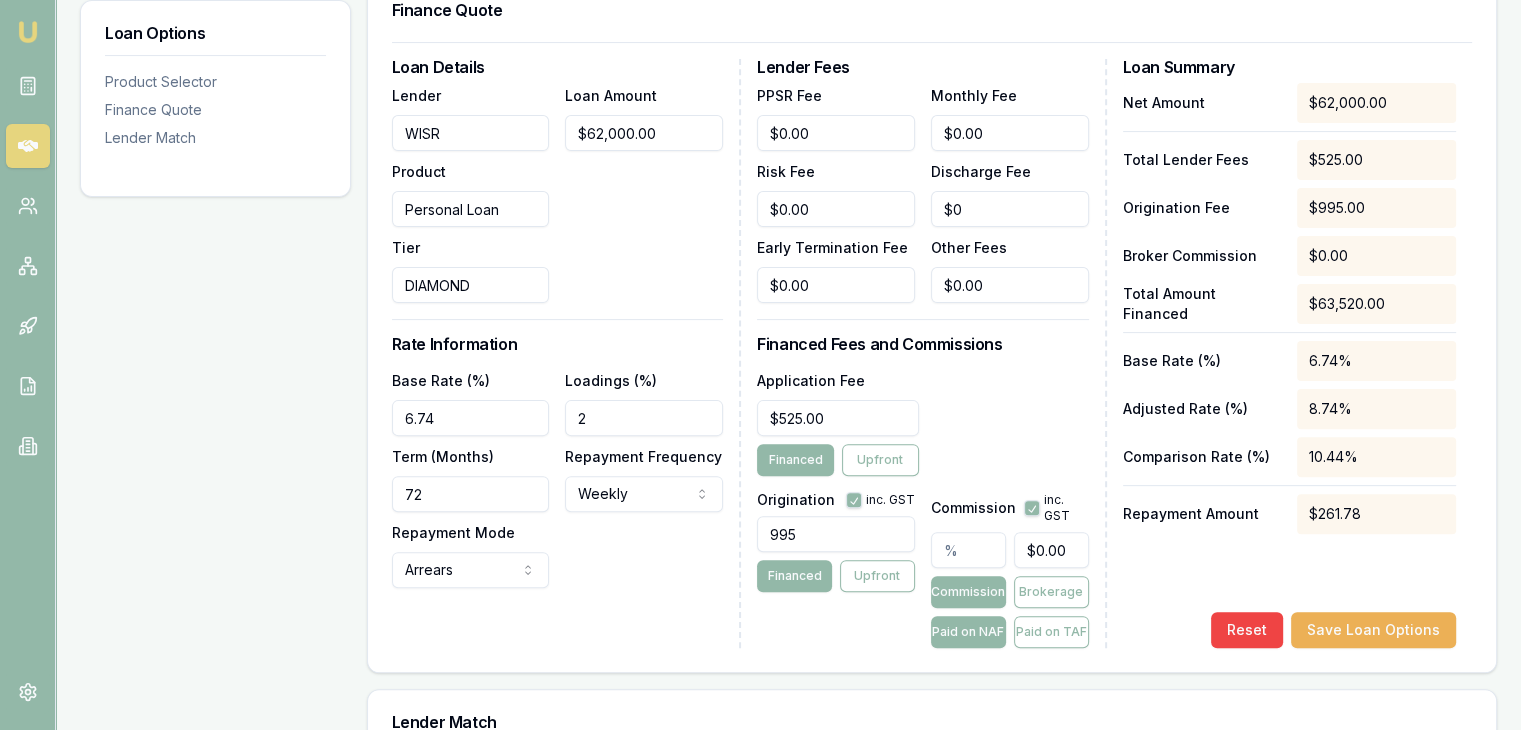 scroll, scrollTop: 600, scrollLeft: 0, axis: vertical 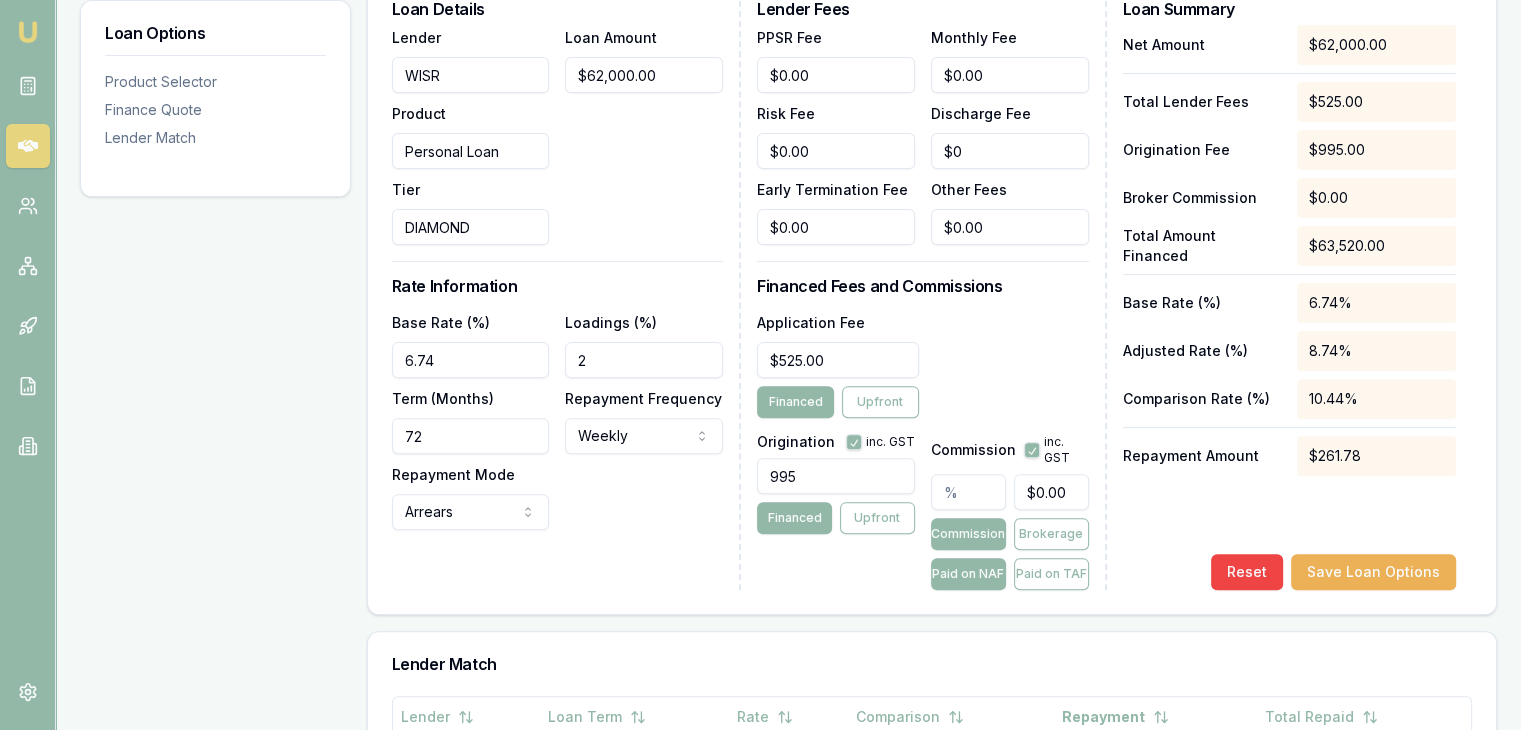 drag, startPoint x: 437, startPoint y: 439, endPoint x: 313, endPoint y: 436, distance: 124.036285 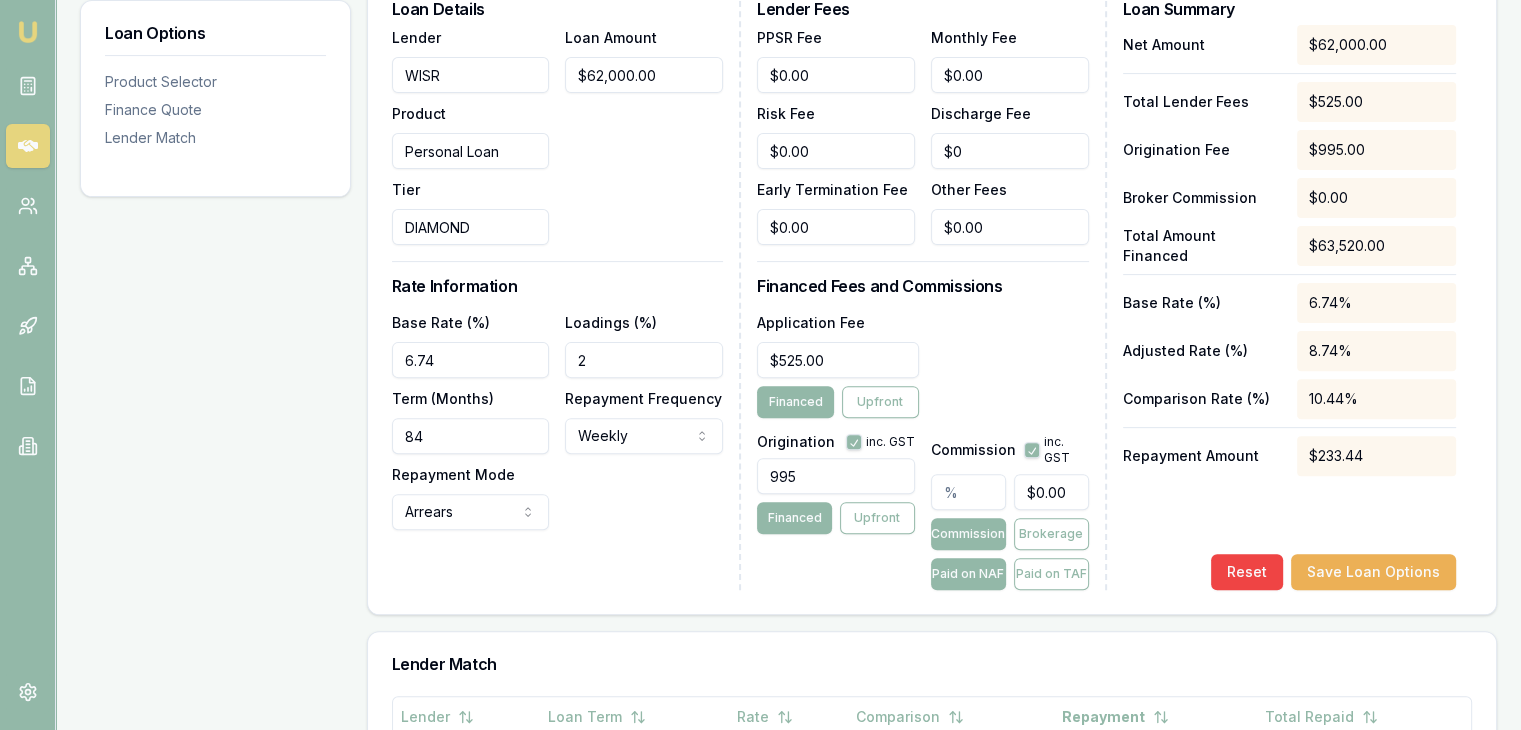 type on "84" 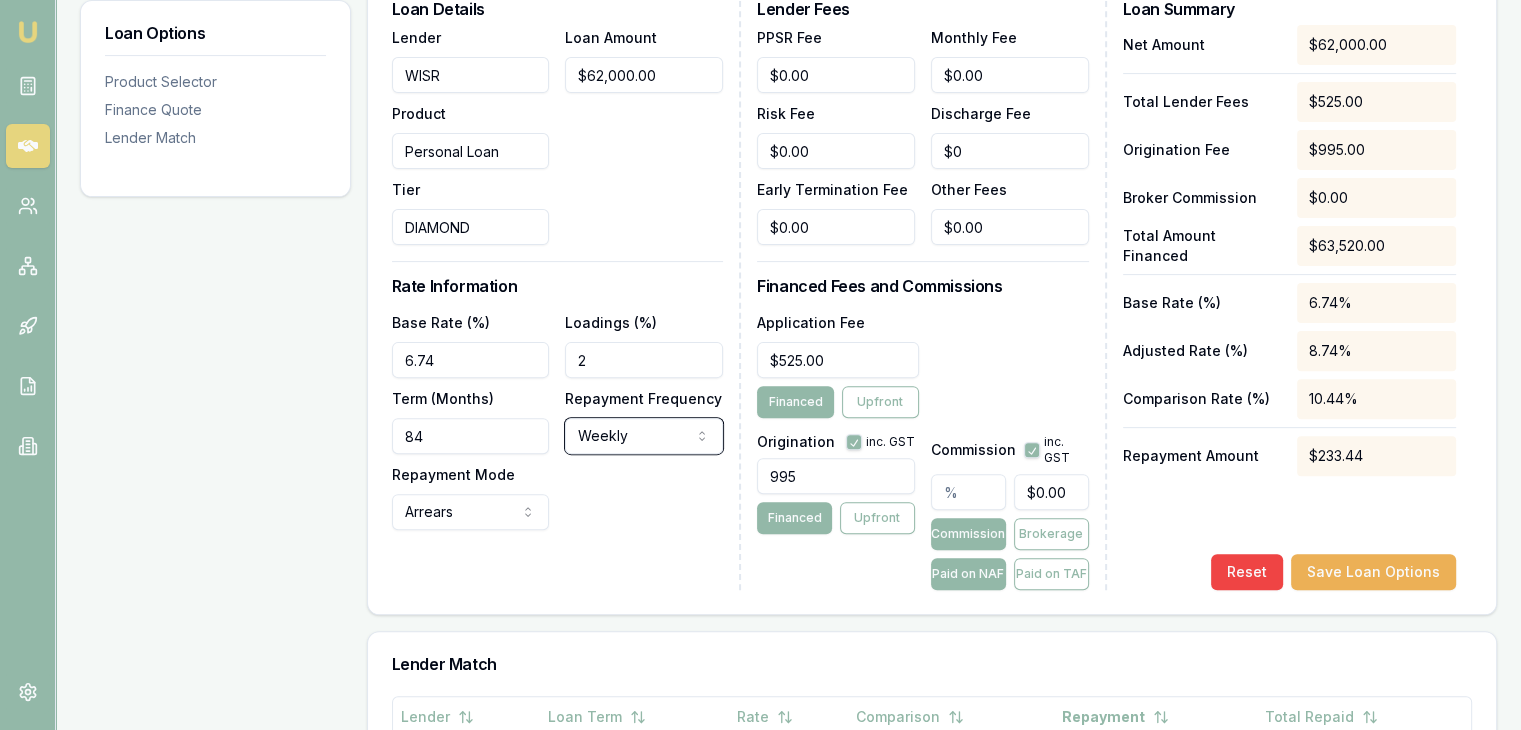 type 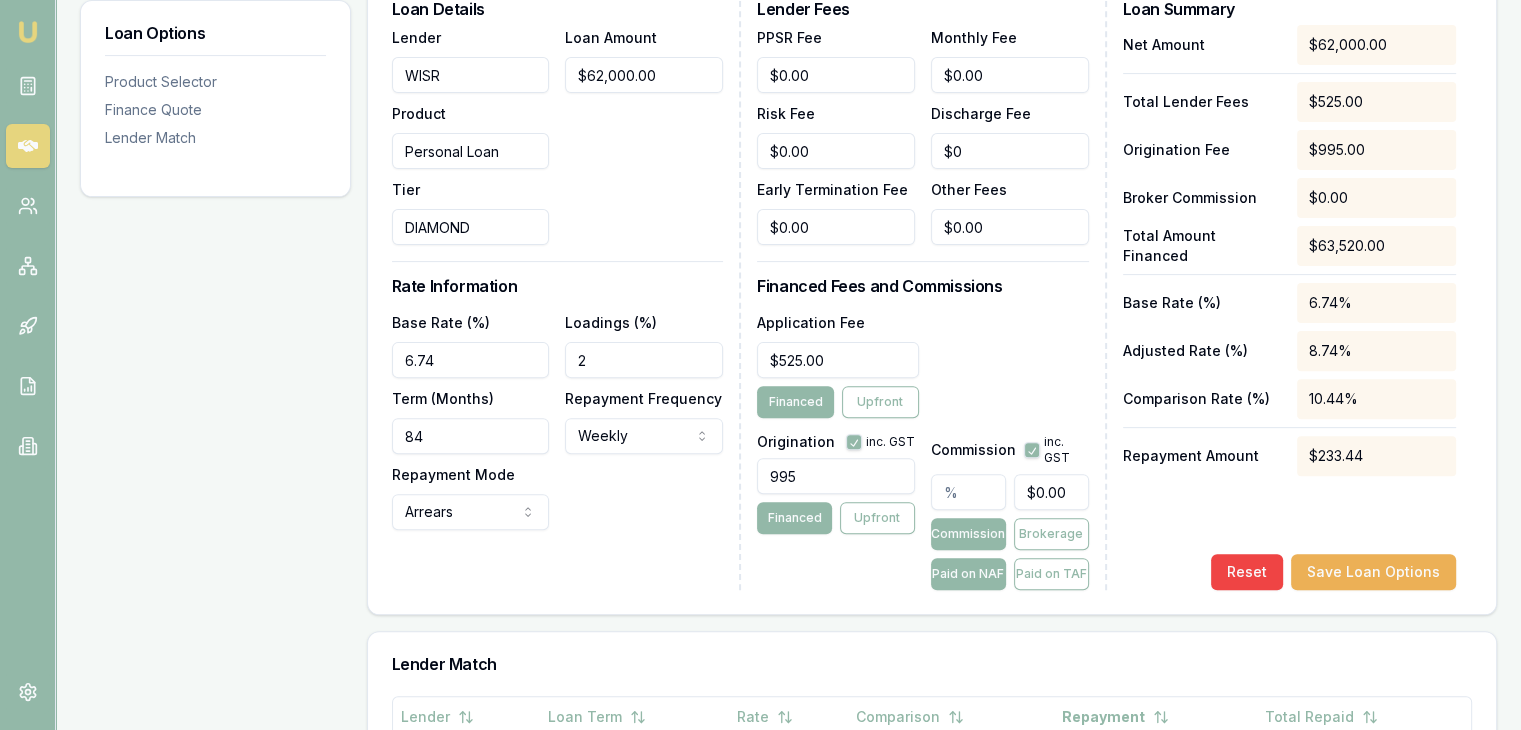 drag, startPoint x: 457, startPoint y: 357, endPoint x: 266, endPoint y: 354, distance: 191.02356 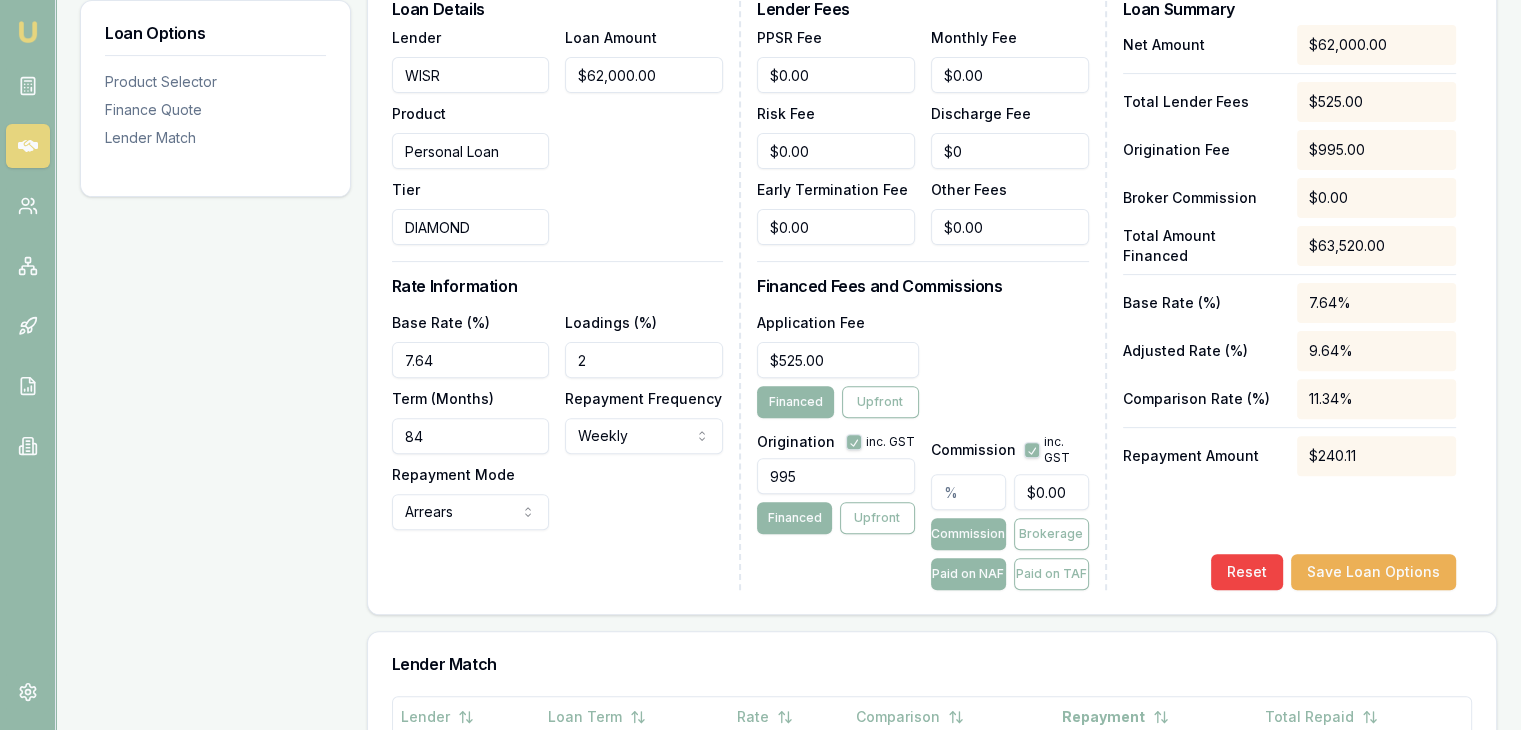 type on "7.64%" 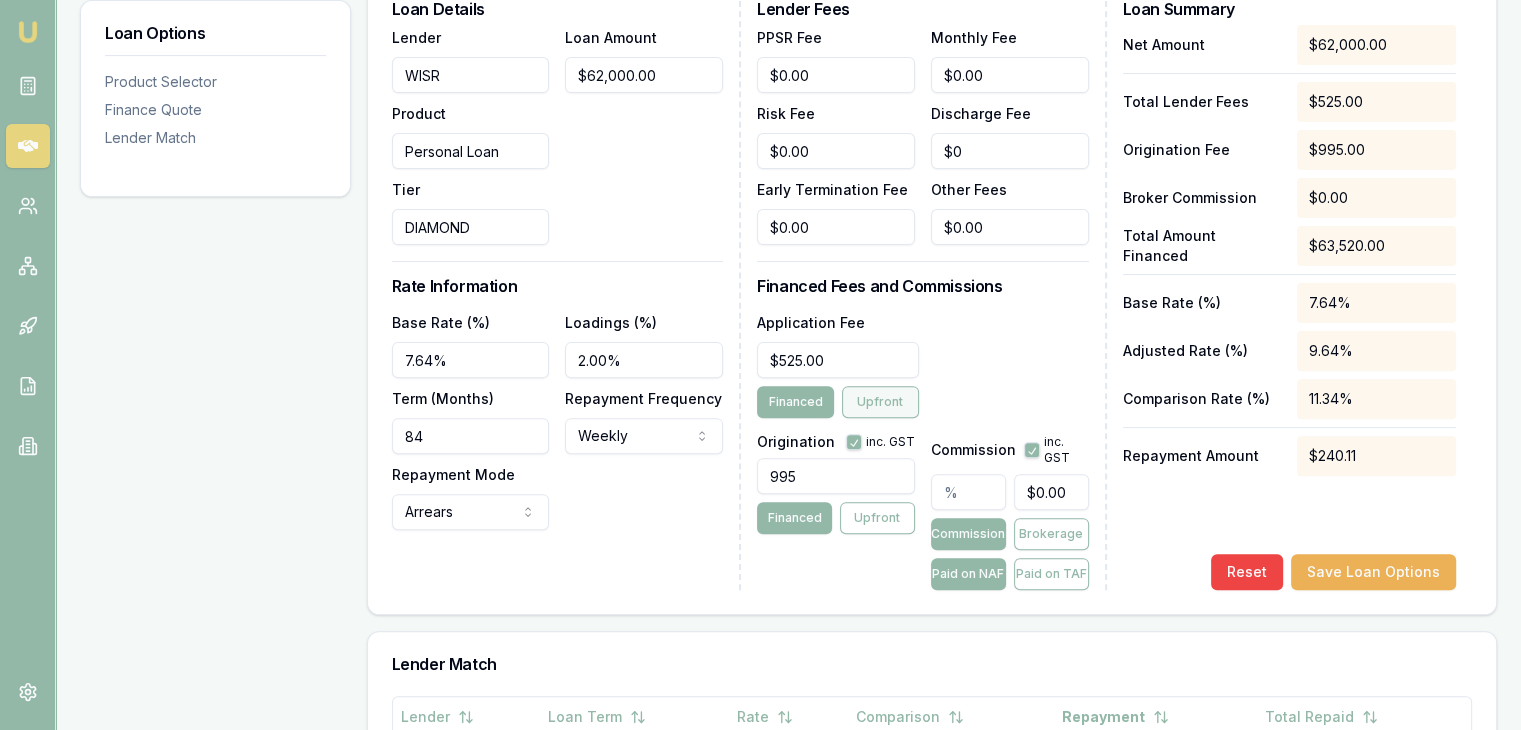 type on "2.00%" 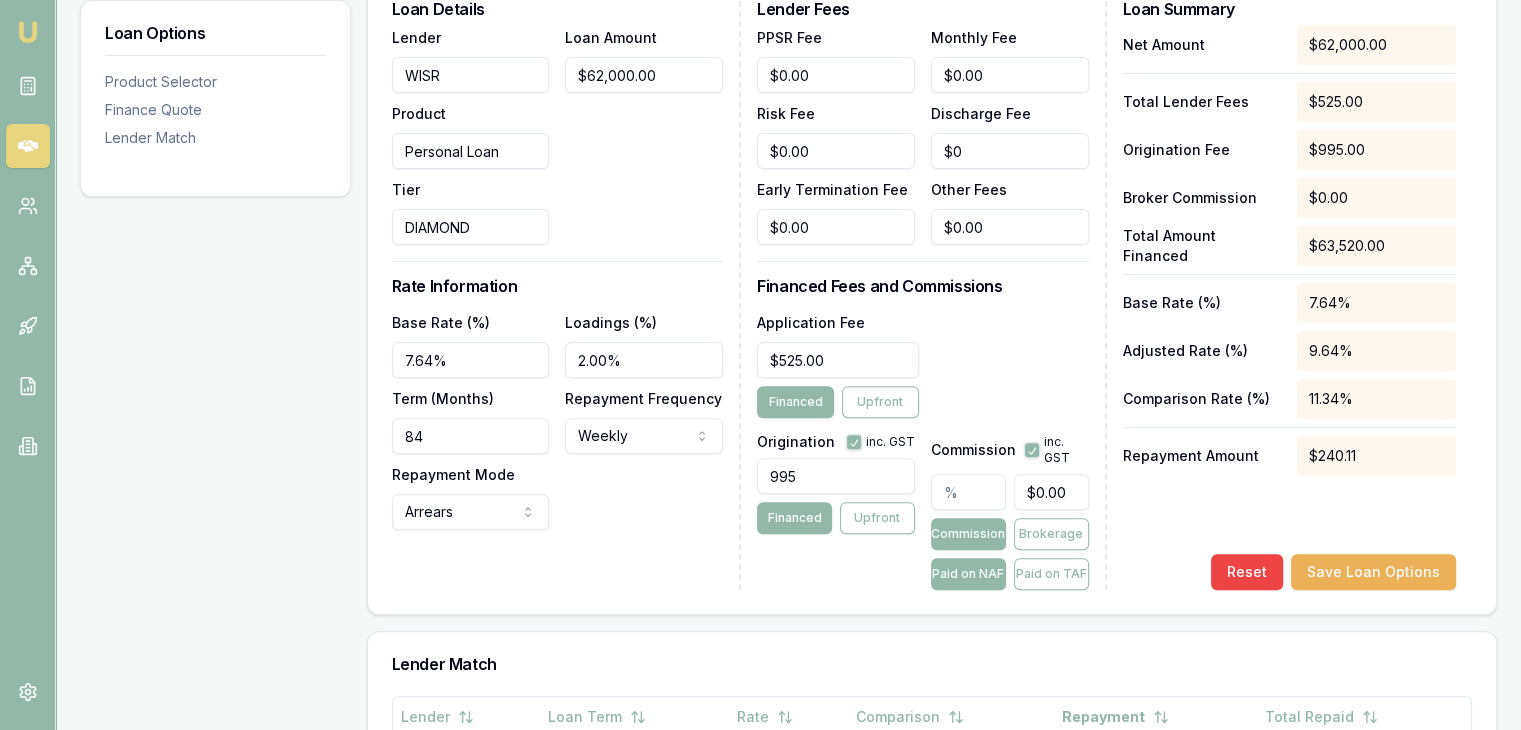drag, startPoint x: 814, startPoint y: 476, endPoint x: 670, endPoint y: 481, distance: 144.08678 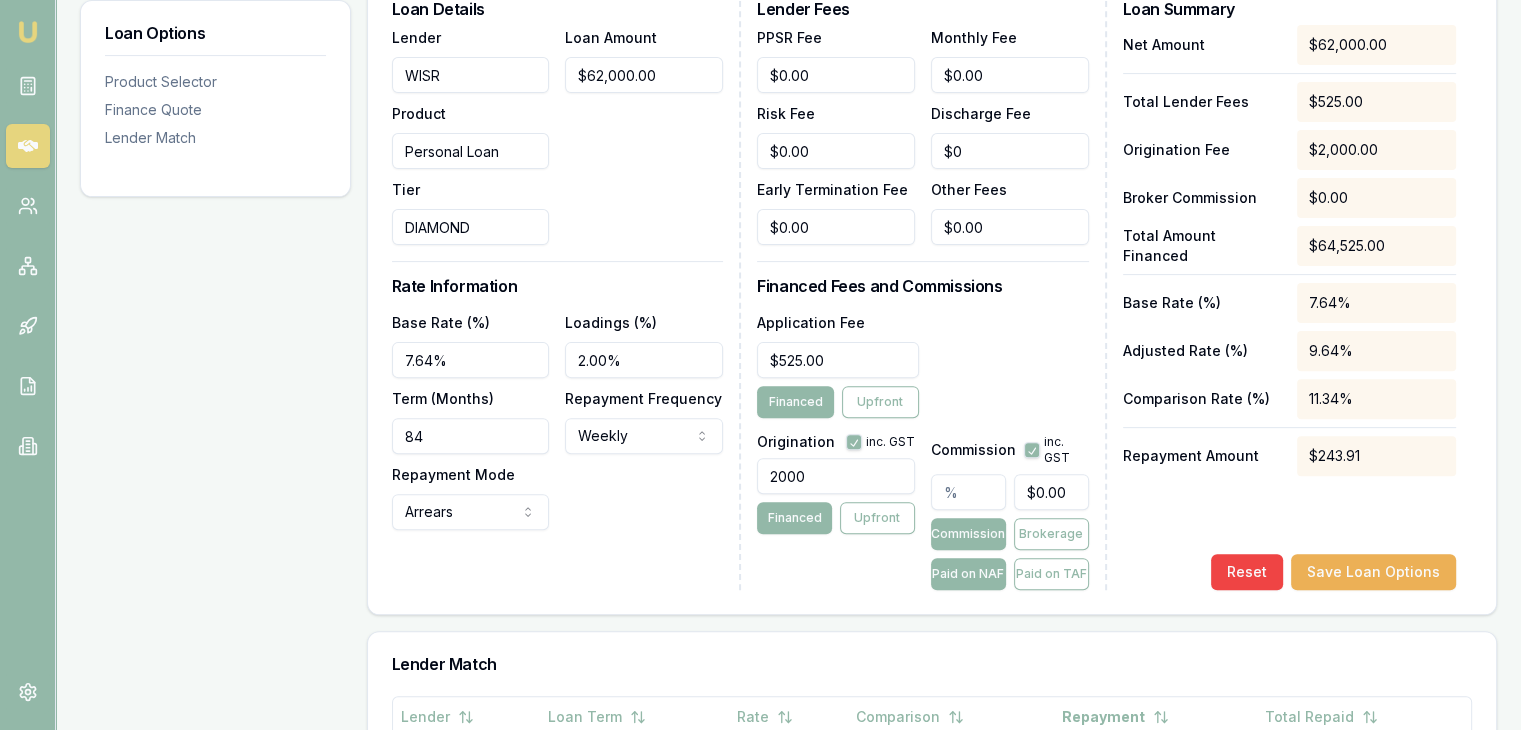 type on "2000.00" 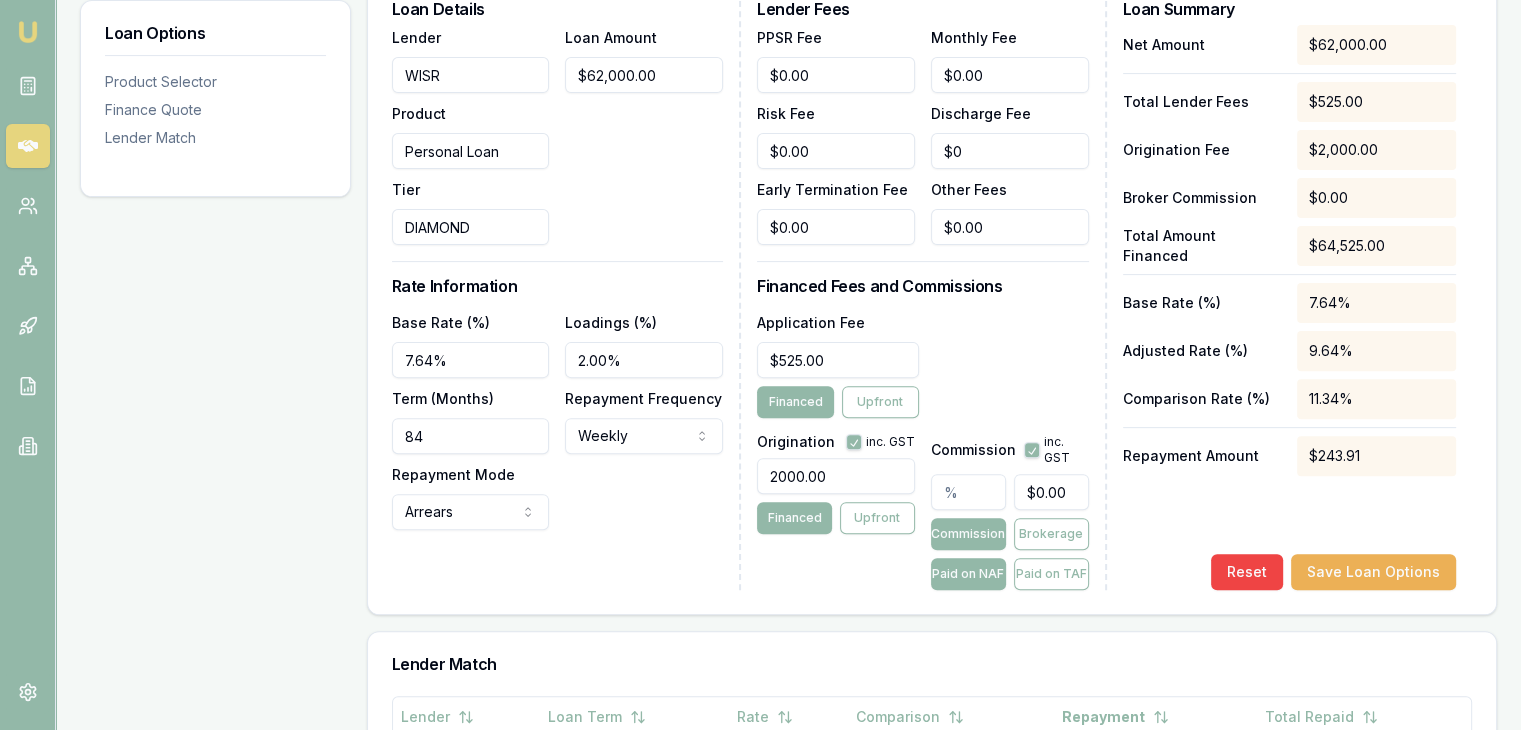 type 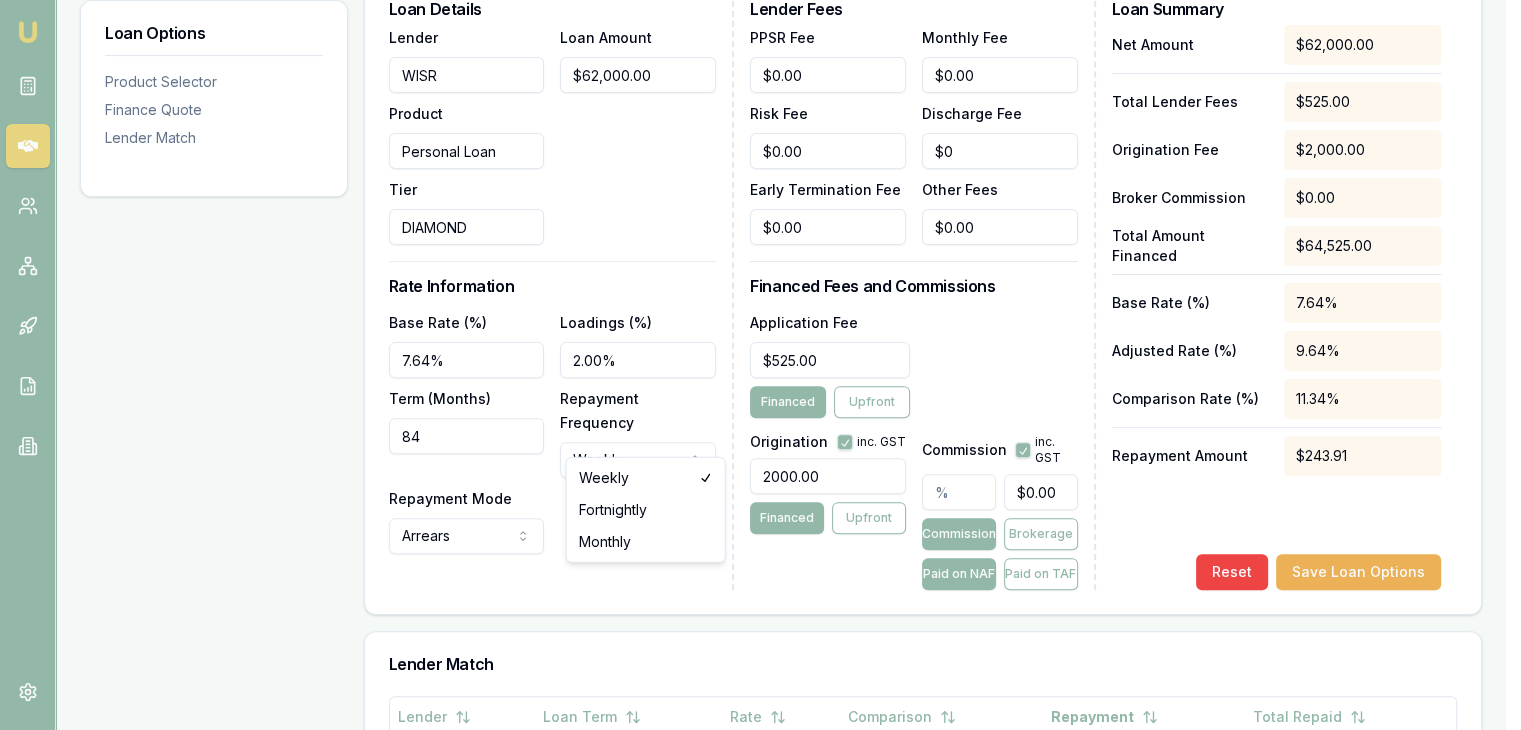 click on "Emu Broker Deals View D-IV5M19MSFL Baron Ketterman Toggle Menu Customer Brett Walsh 0474278124 walshbrett55@gmail.com Finance Summary $62,000 Loan Type: Consumer Loan Asset Type : Other Deal Dynamics Stage: Documents Received From Client Age: 1 day ago HEM: Below Benchmark Finance Details Applicants Loan Options Lender Submission Loan Options Product Selector Finance Quote Lender Match Product Selector Personal Loan DIAMOND Max Loan Amount:    $65k Min. Credit Score:    Excellent Rate Range:    6.74% - 10.59% Terms:    36 - 84 months Change Product Finance Quote Loan Details Lender  WISR Product  Personal Loan Tier  DIAMOND Loan Amount  $62,000.00 Rate Information Base Rate (%)  7.64% Loadings (%)  2.00% Term (Months)  84 Repayment Frequency  Weekly Weekly Fortnightly Monthly Repayment Mode  Arrears Arrears Advance Lender Fees PPSR Fee  $0.00 Monthly Fee  $0.00 Risk Fee  $0.00 Discharge Fee  $0 Early Termination Fee  $0.00 Other Fees  $0.00 Financed Fees and Commissions Application Fee  $525.00 Financed" at bounding box center [760, -235] 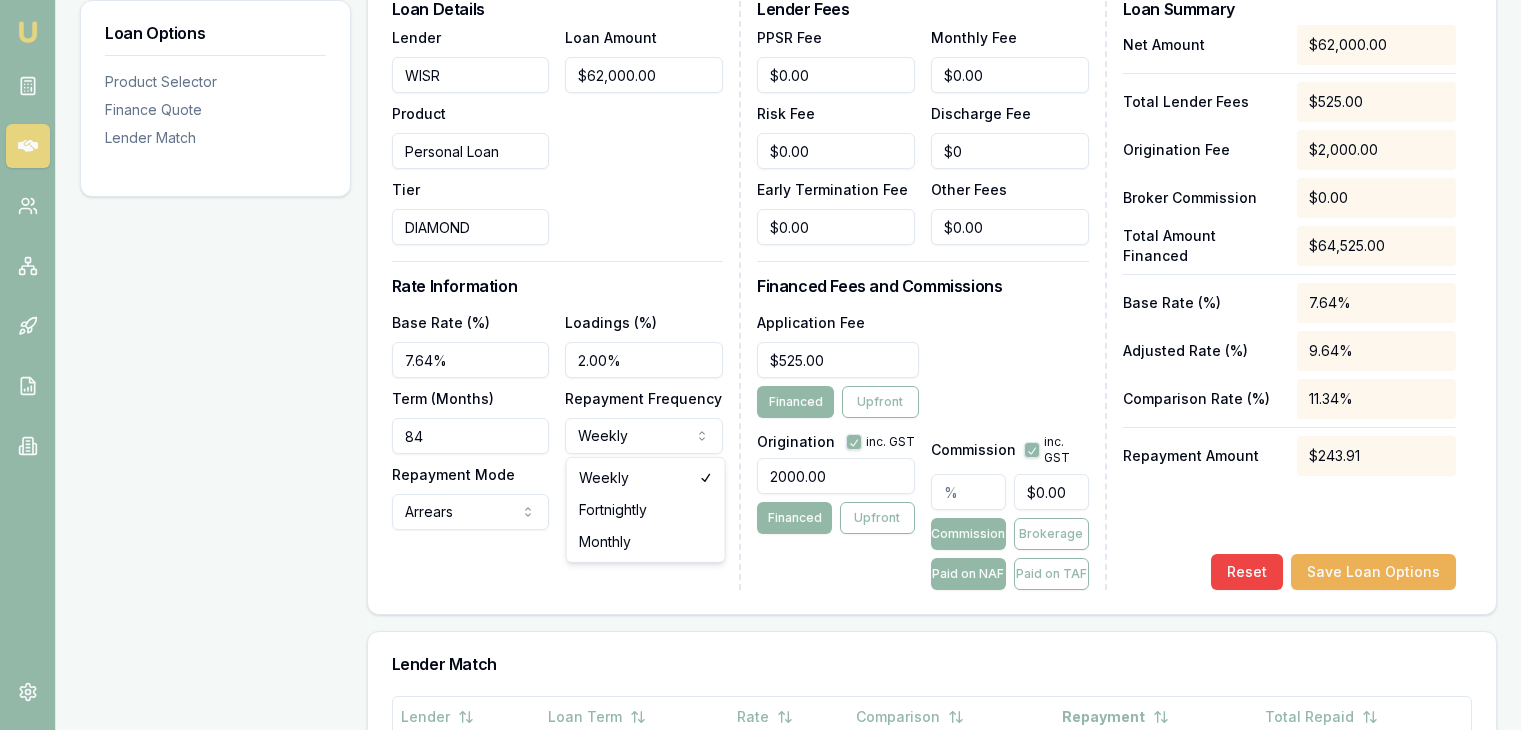 select on "MONTHLY" 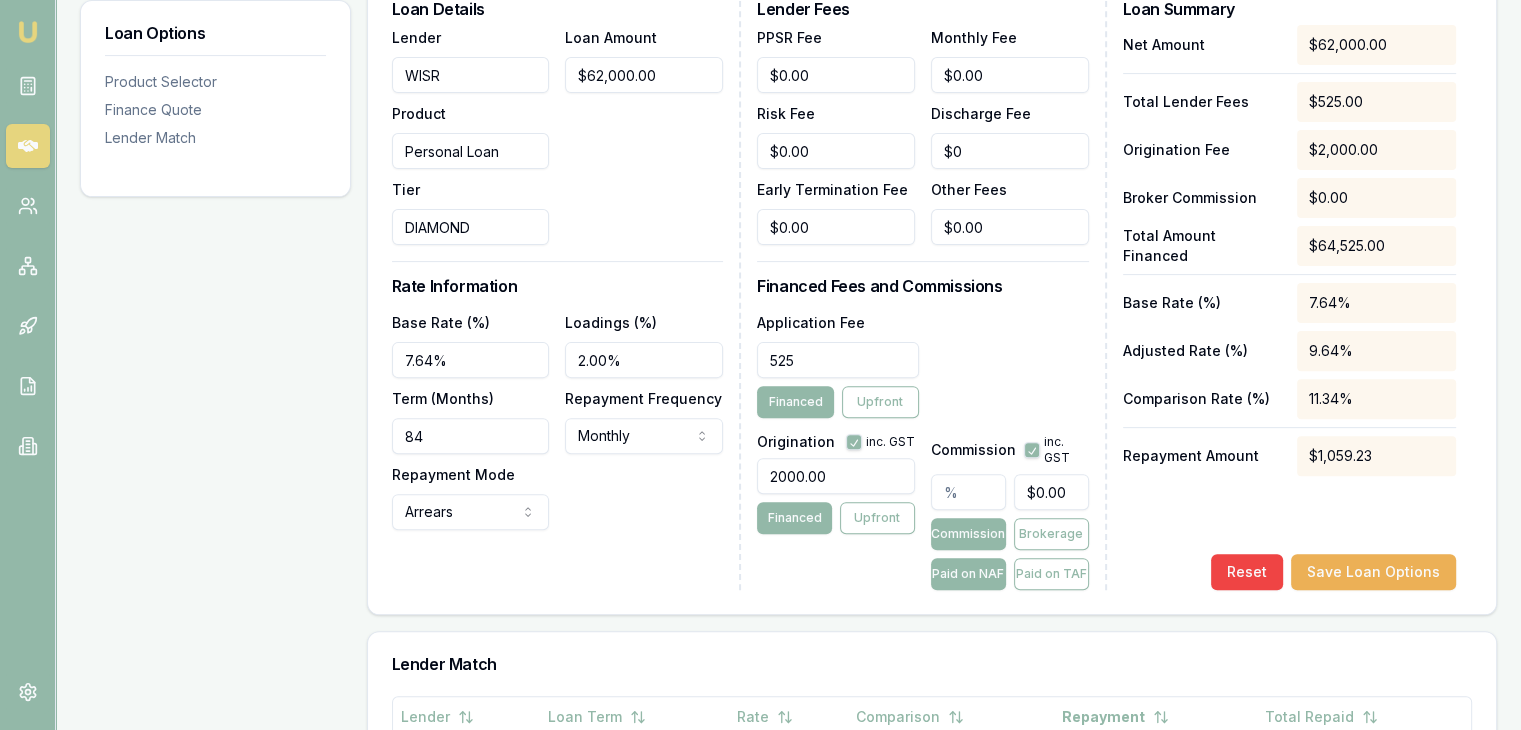 drag, startPoint x: 840, startPoint y: 356, endPoint x: 666, endPoint y: 351, distance: 174.07182 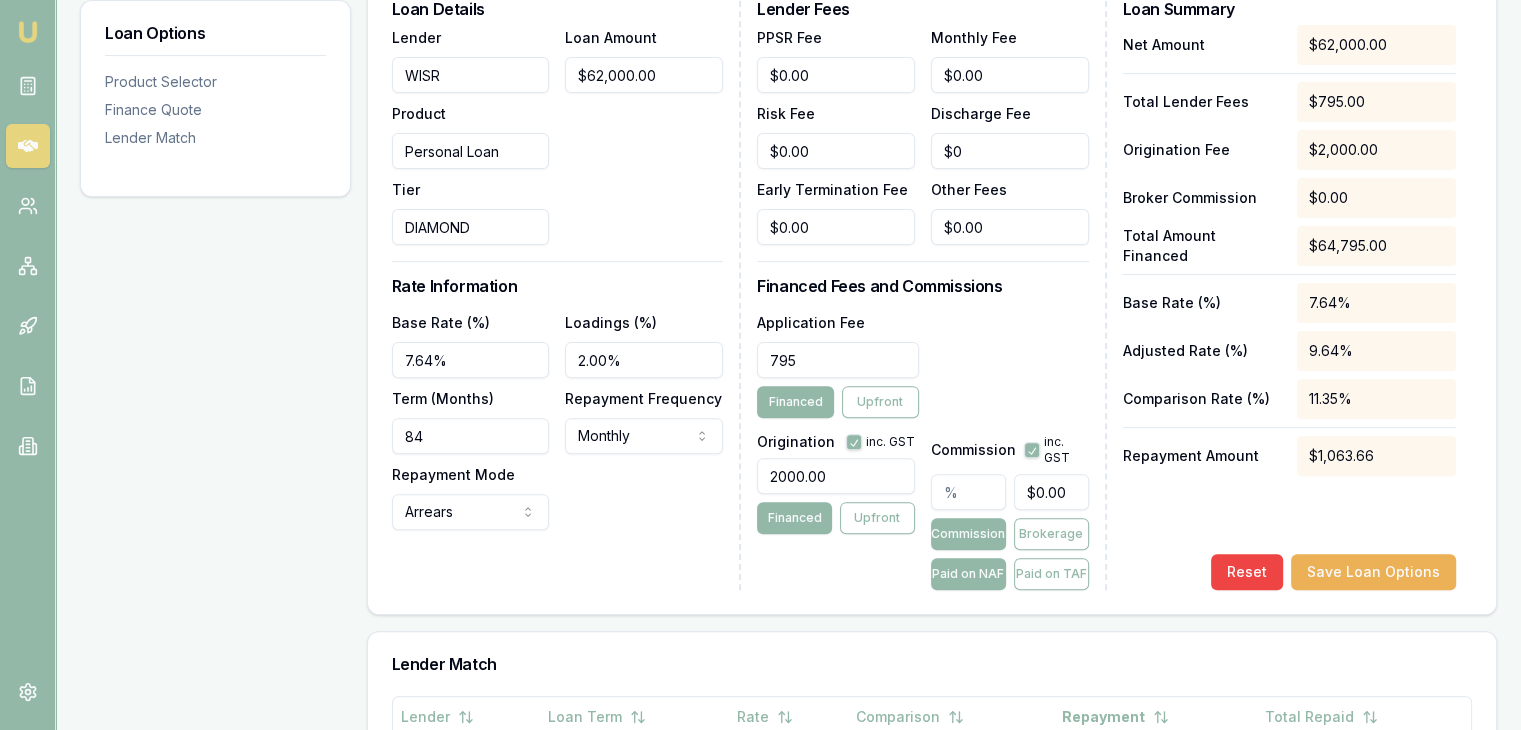 type on "$795.00" 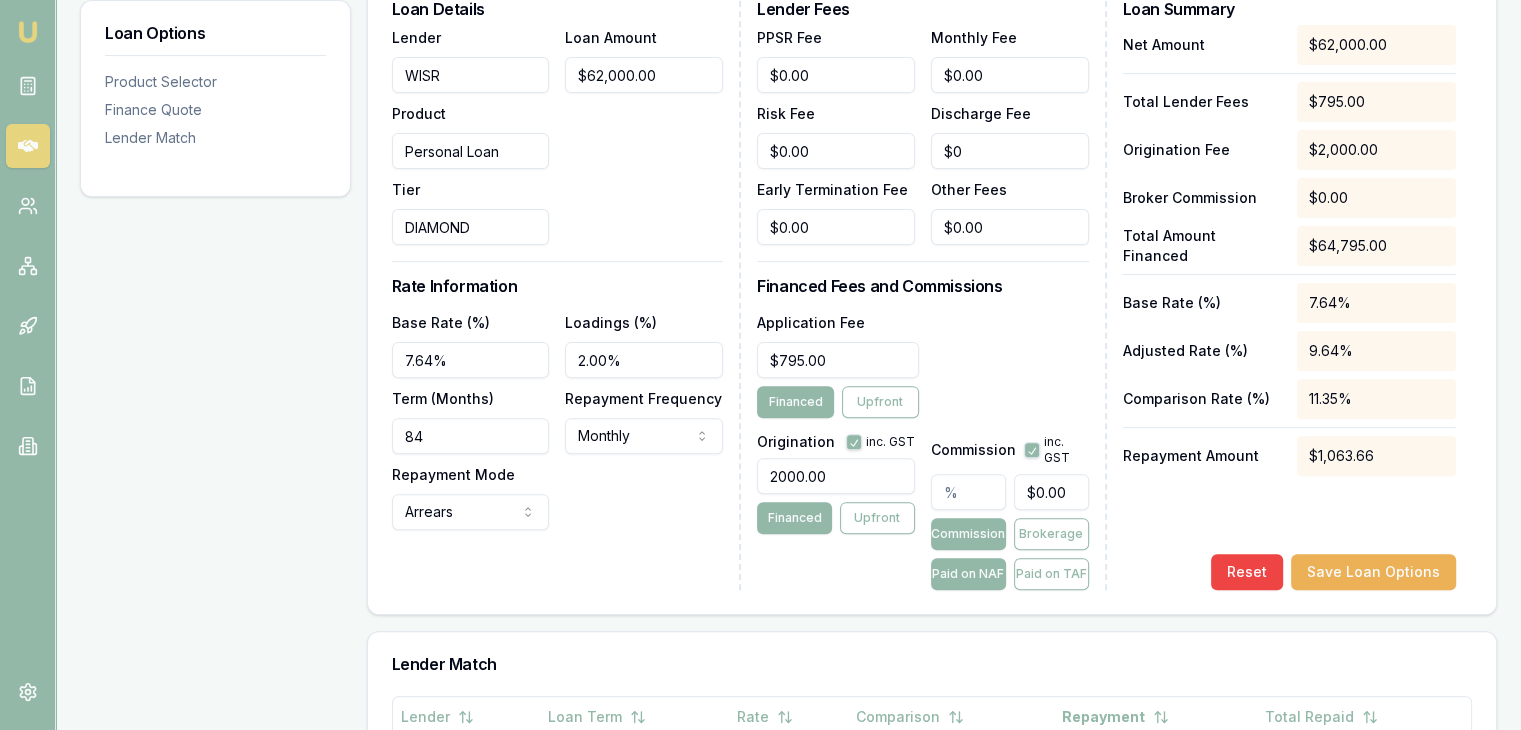 type 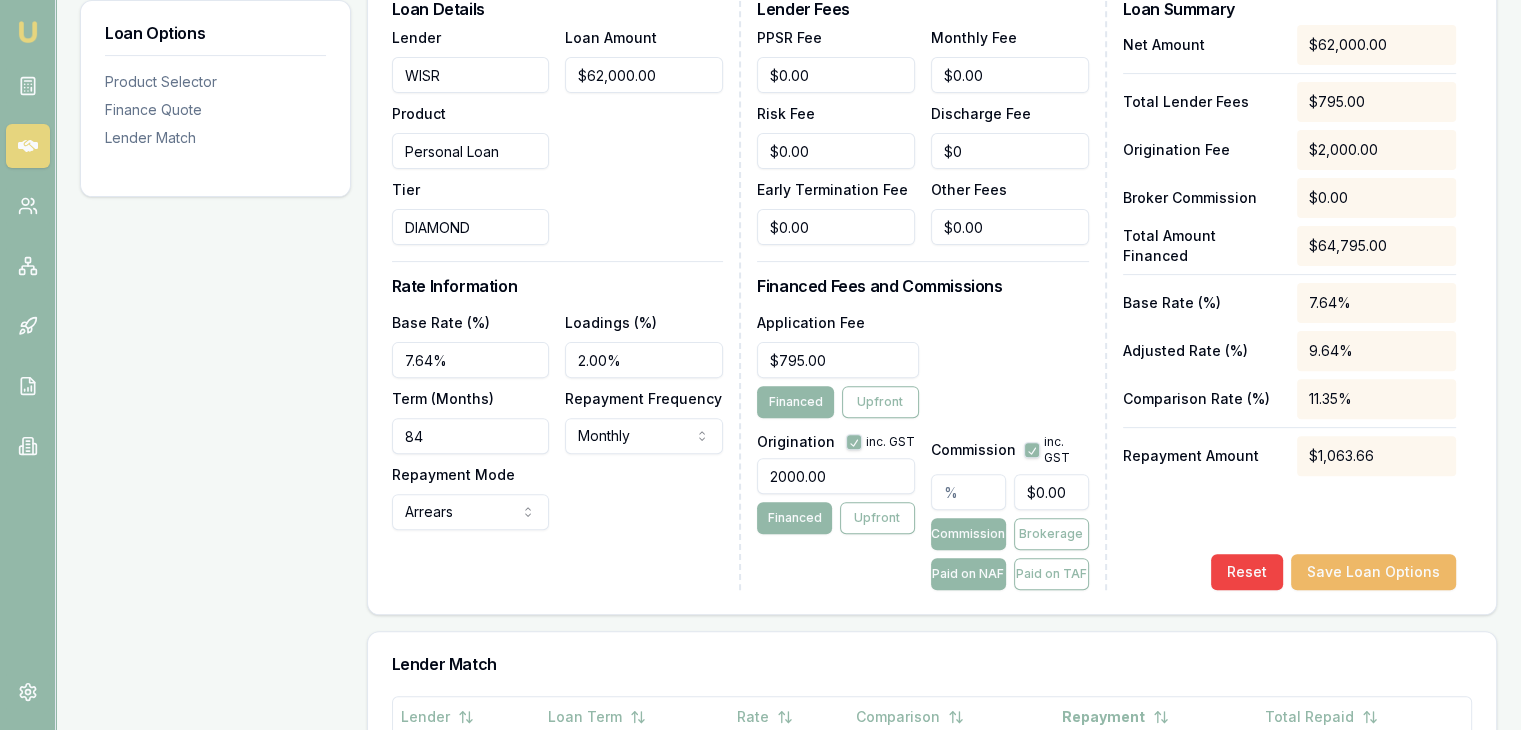 click on "Save Loan Options" at bounding box center [1373, 572] 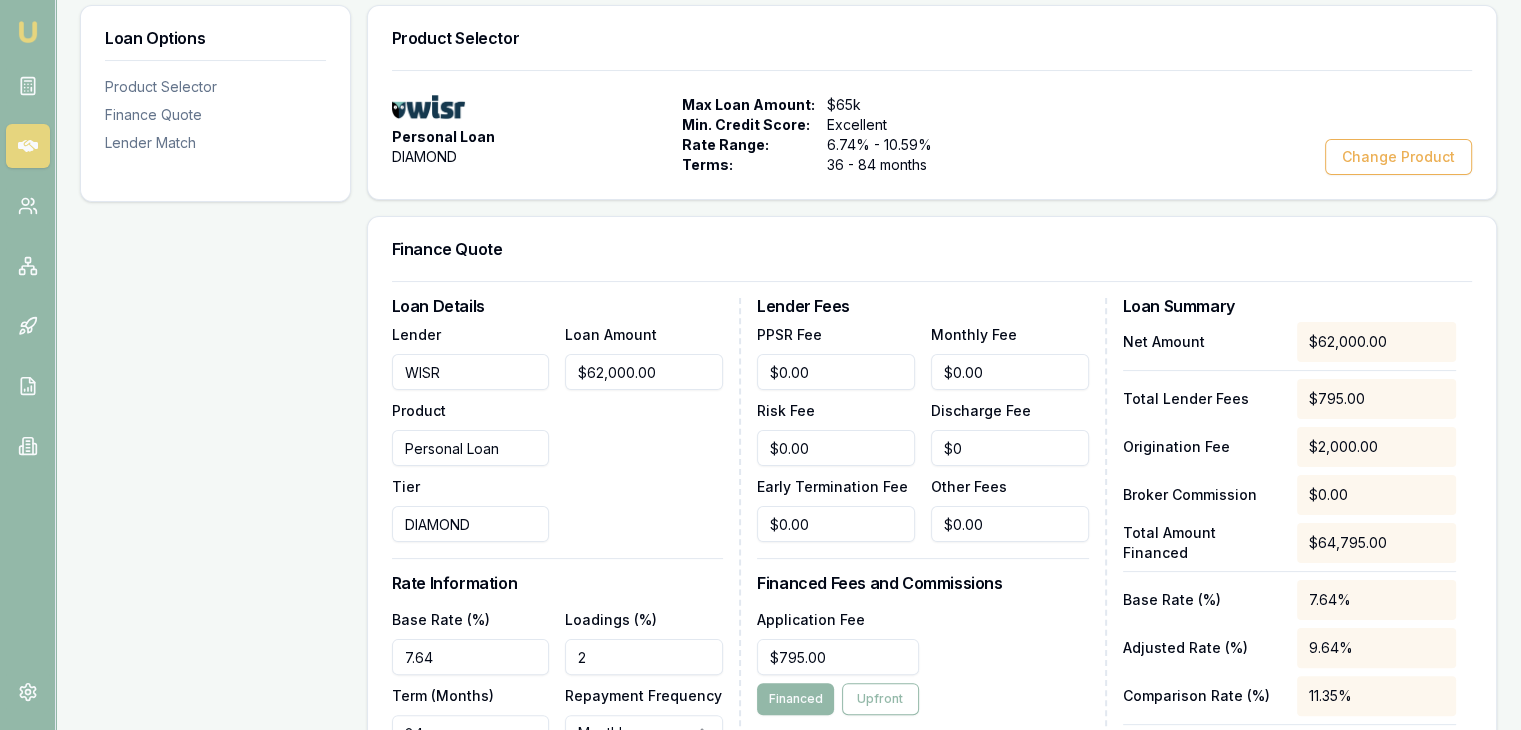 scroll, scrollTop: 200, scrollLeft: 0, axis: vertical 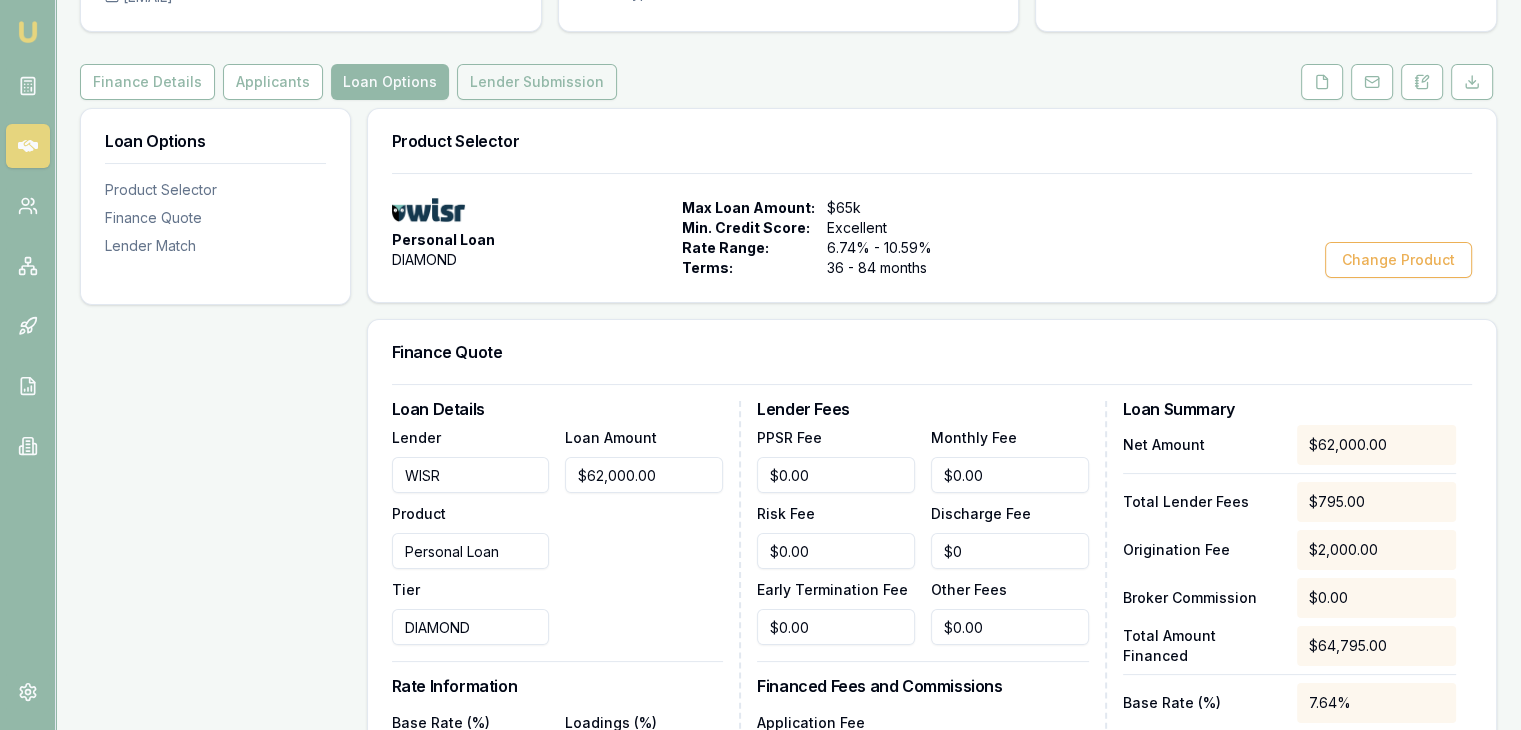 click on "Lender Submission" at bounding box center [537, 82] 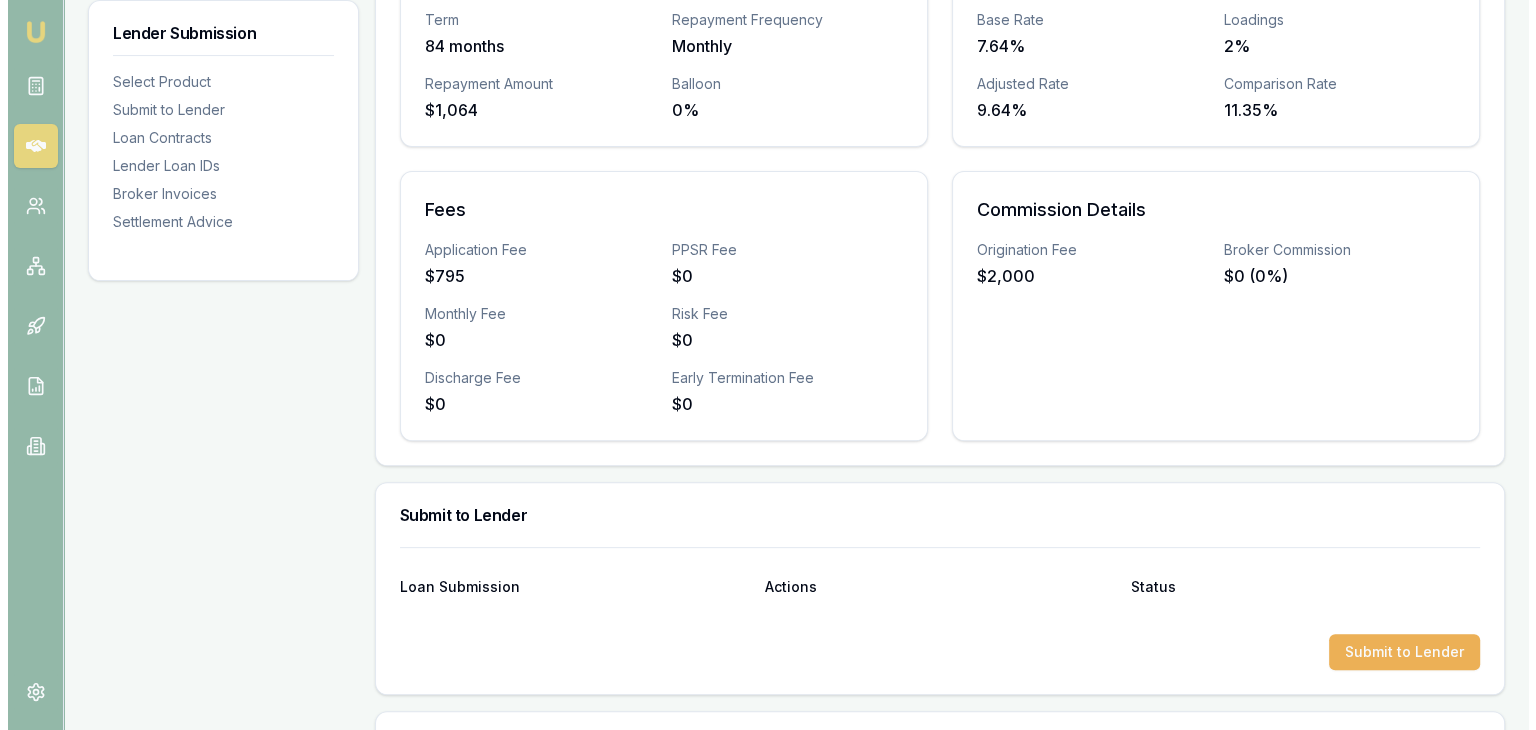 scroll, scrollTop: 600, scrollLeft: 0, axis: vertical 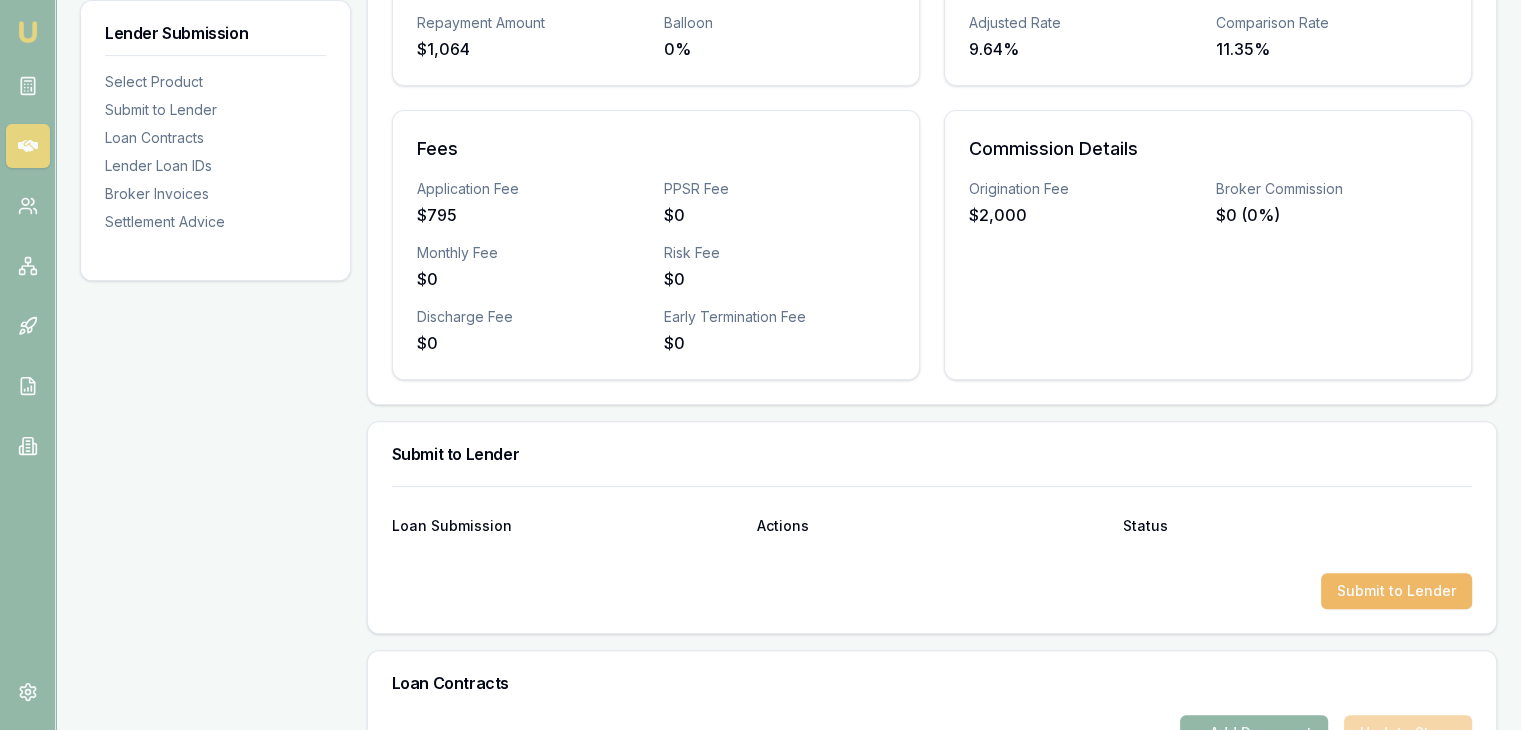 click on "Submit to Lender" at bounding box center [1396, 591] 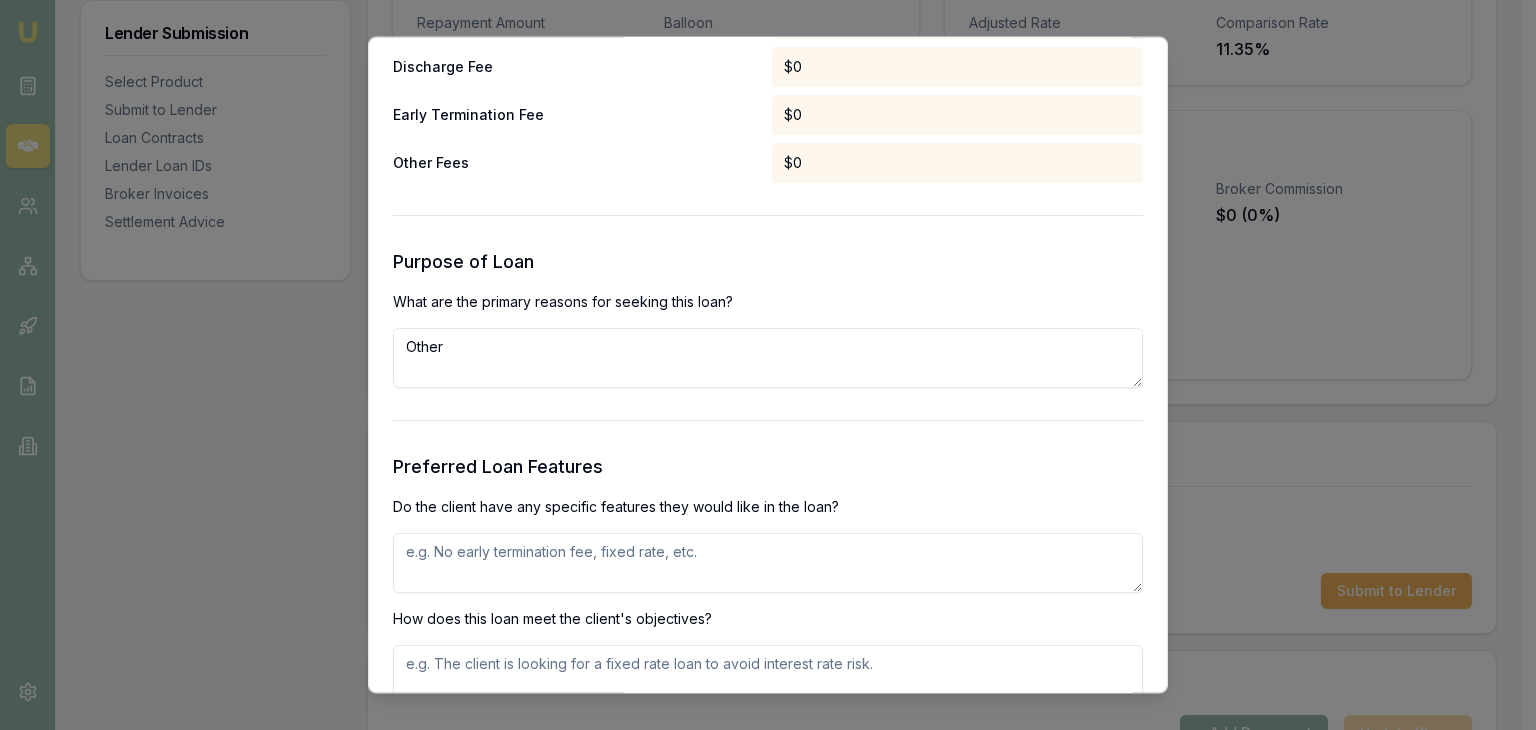 scroll, scrollTop: 2000, scrollLeft: 0, axis: vertical 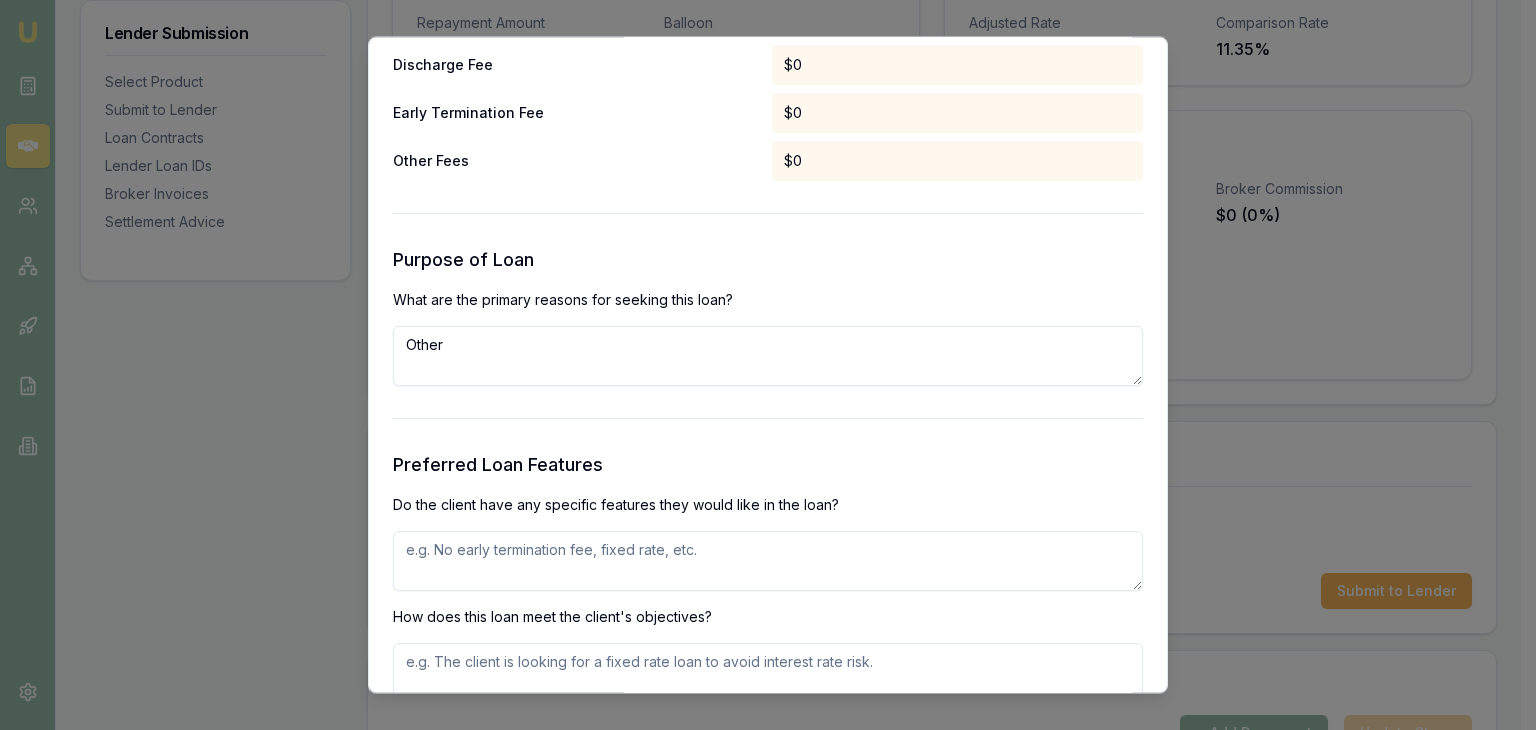 click on "Other" at bounding box center [768, 357] 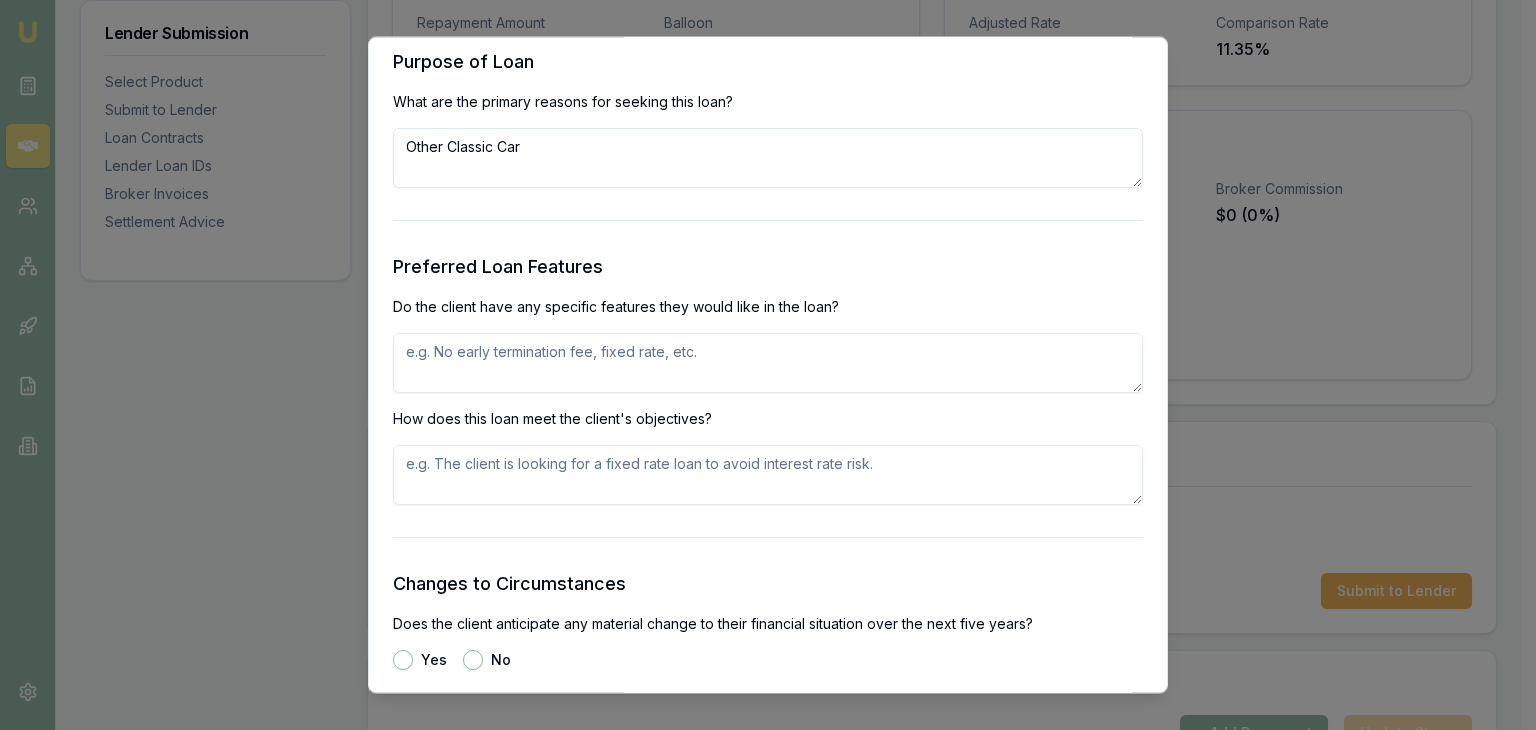 scroll, scrollTop: 2200, scrollLeft: 0, axis: vertical 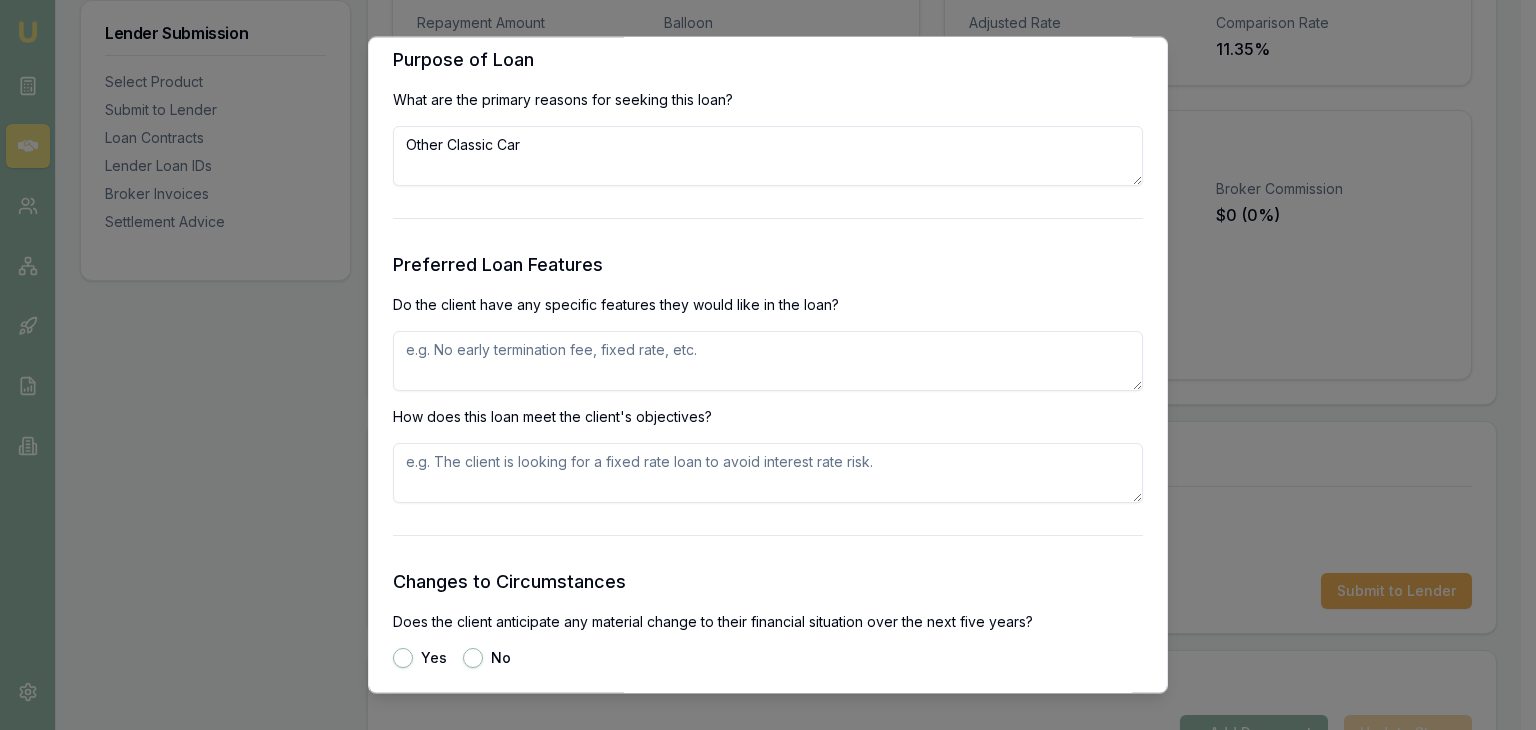 type on "Other Classic Car" 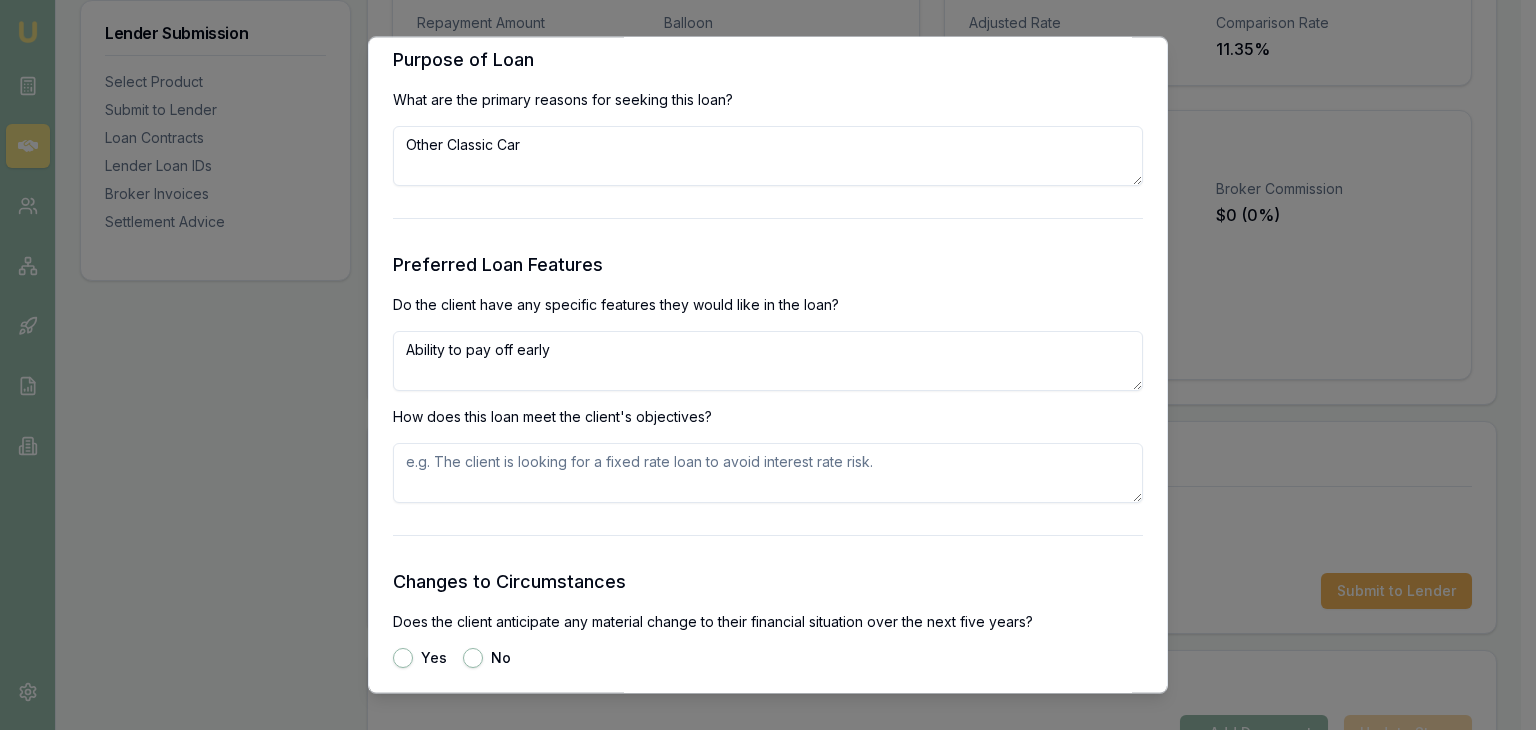 type on "Ability to pay off early" 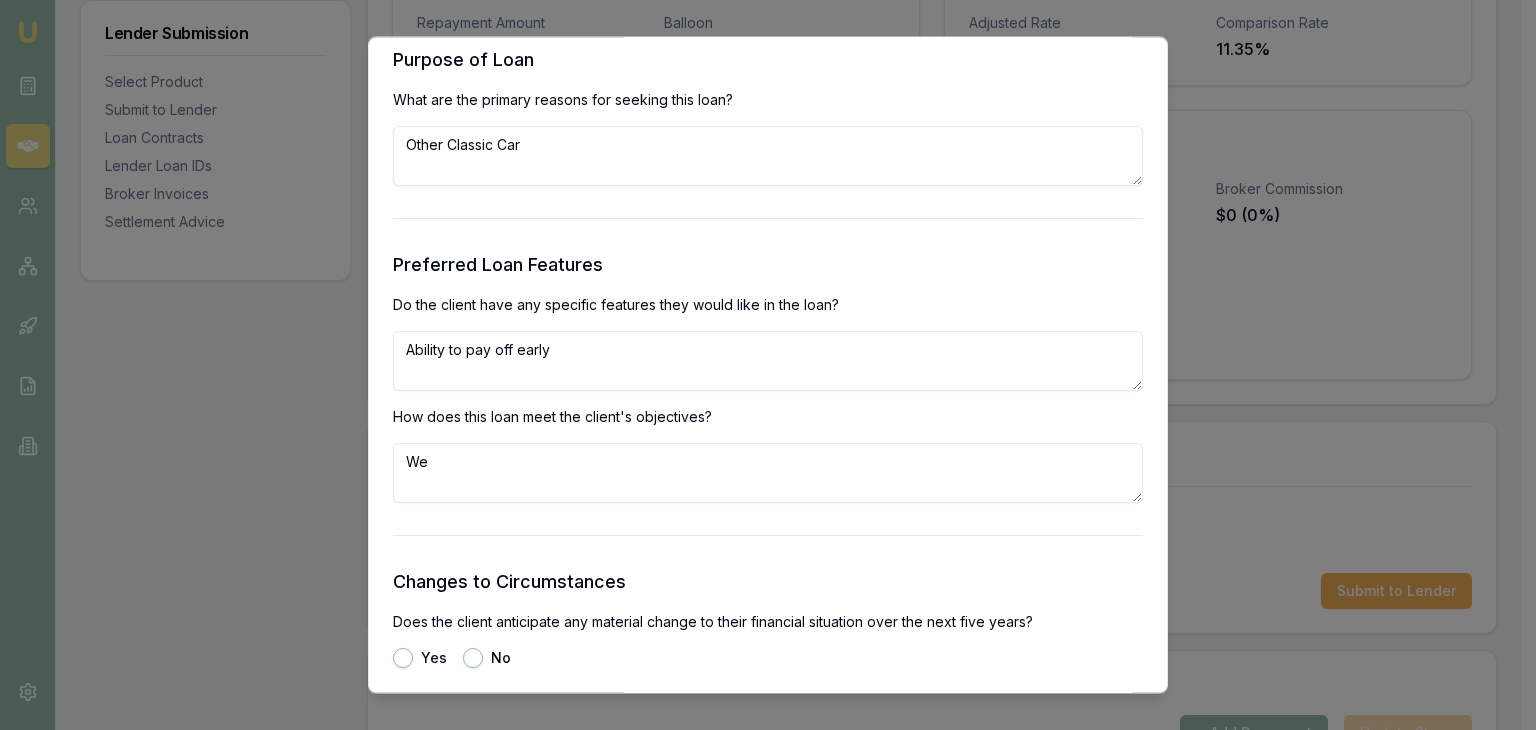 type on "W" 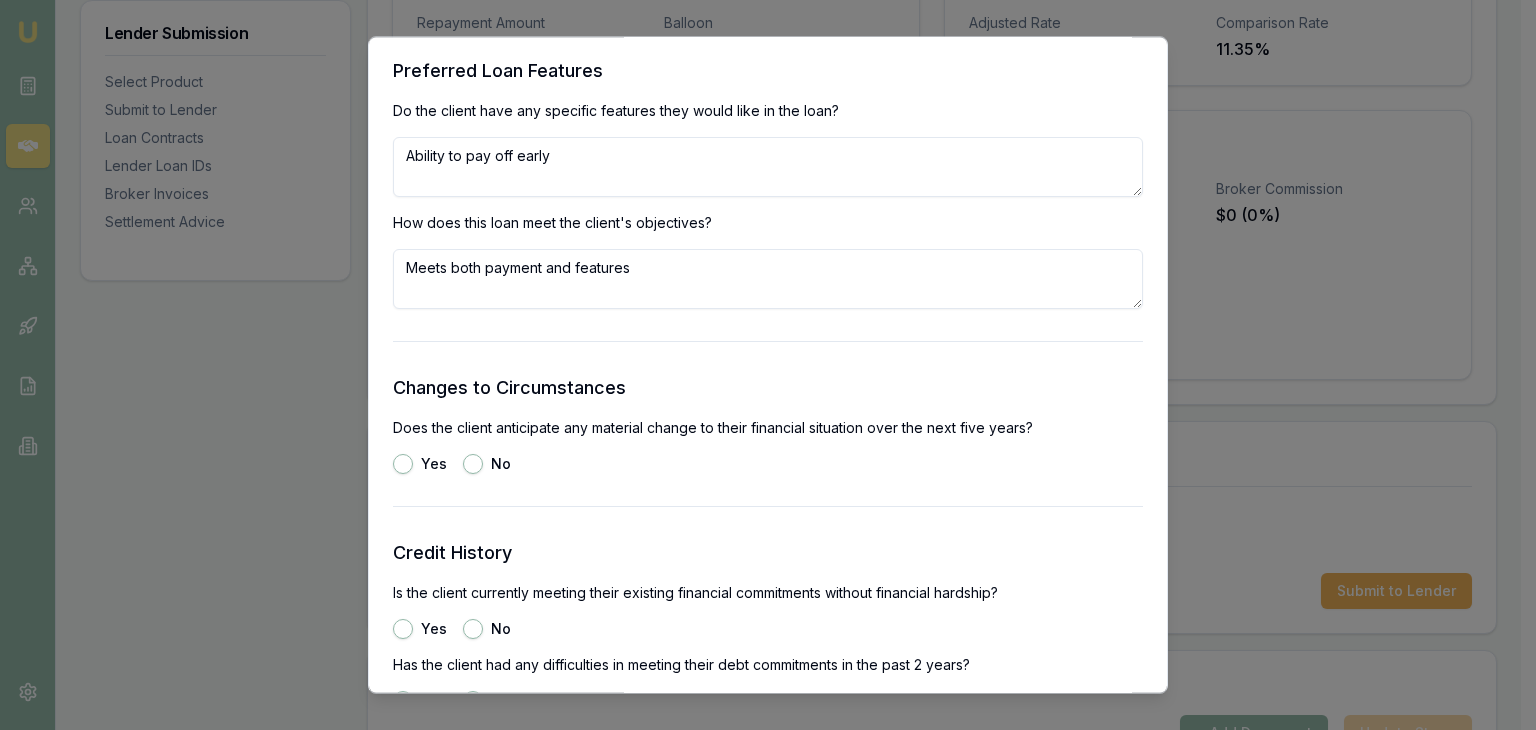 scroll, scrollTop: 2500, scrollLeft: 0, axis: vertical 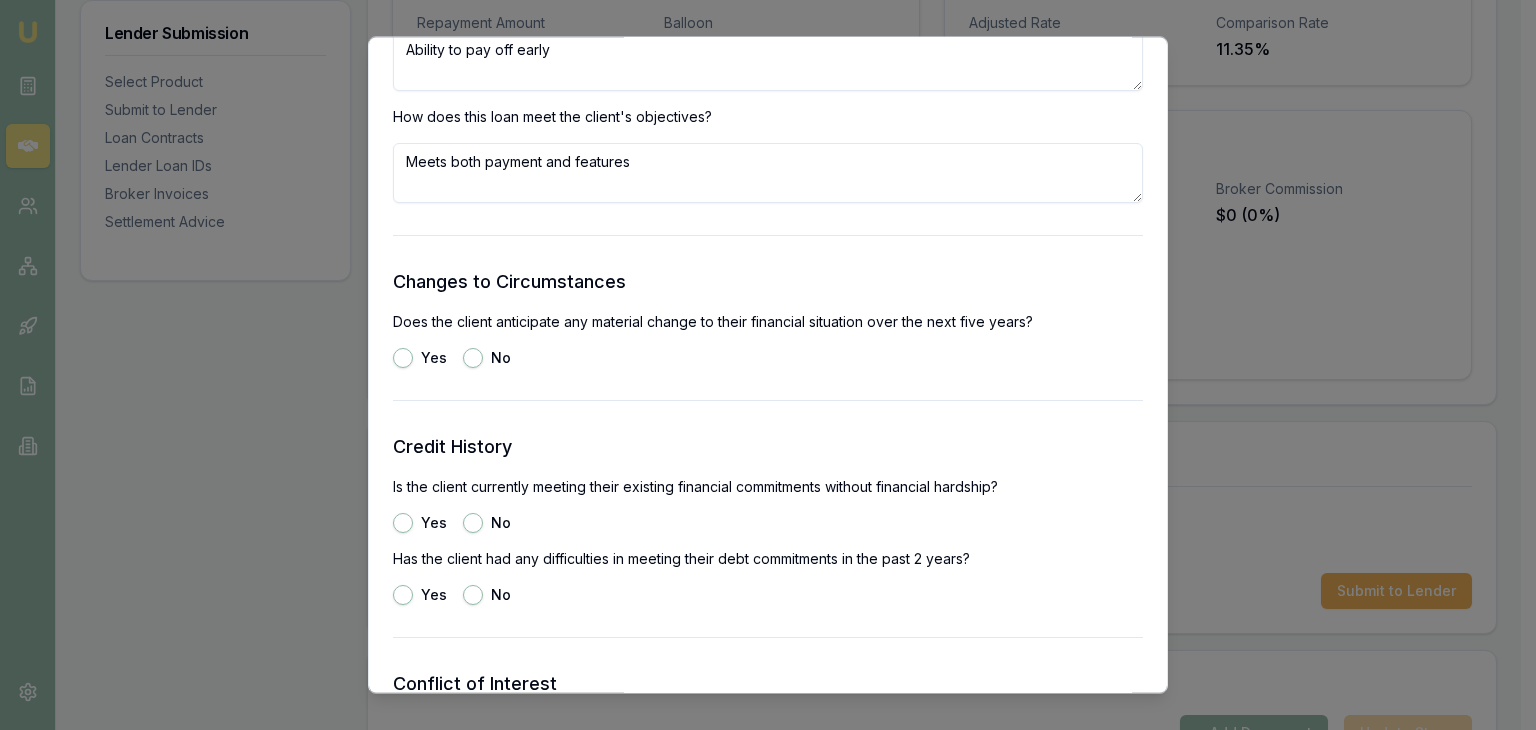 type on "Meets both payment and features" 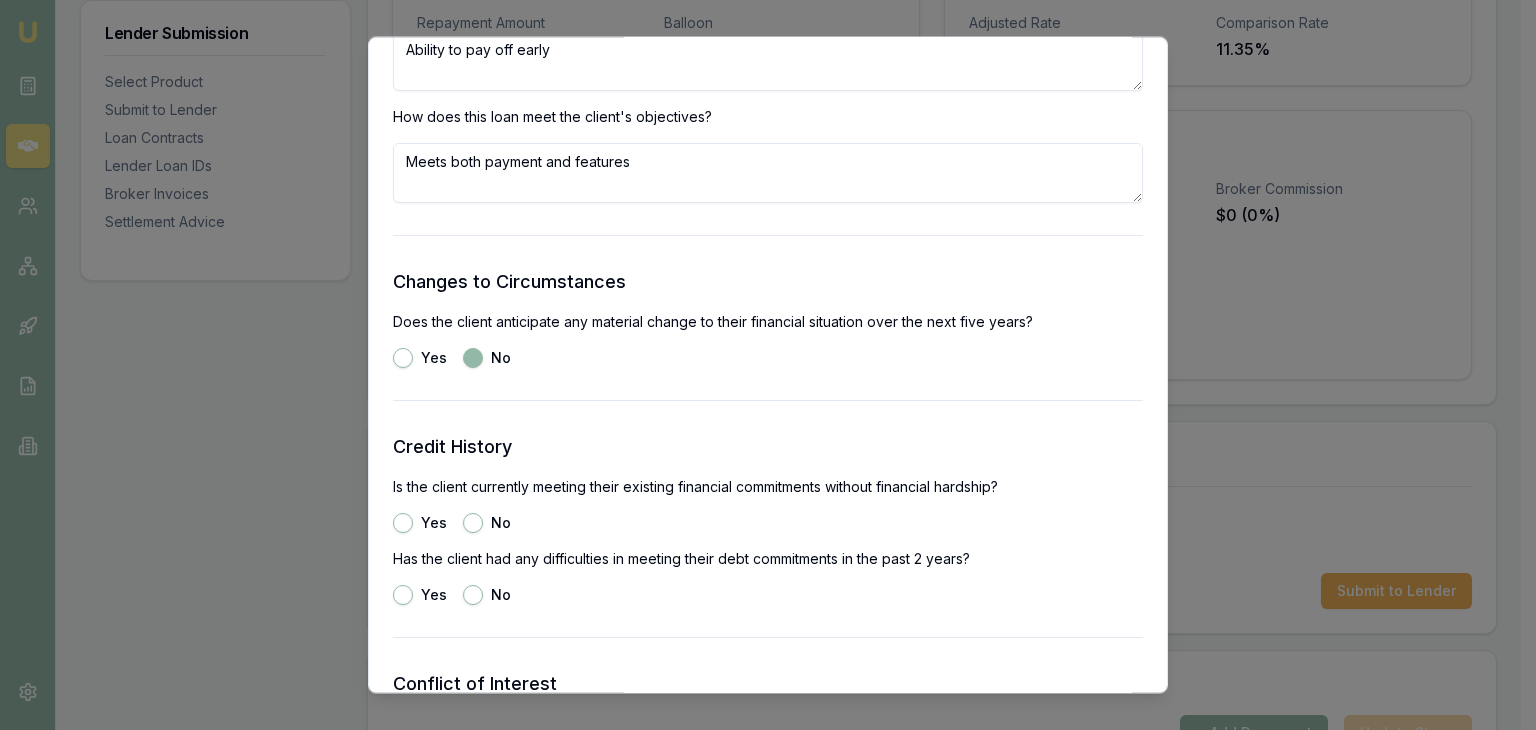 scroll, scrollTop: 2600, scrollLeft: 0, axis: vertical 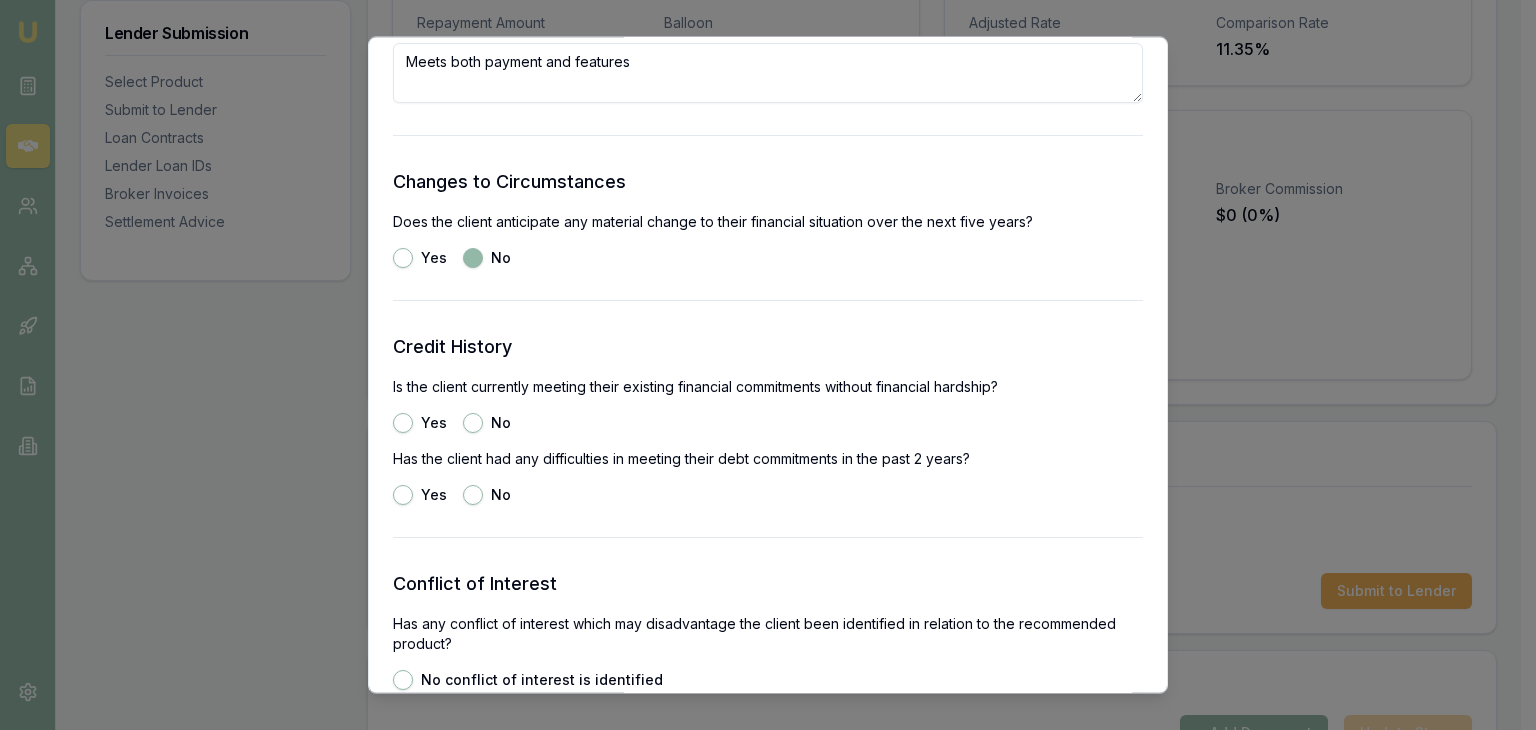 click on "No" at bounding box center (473, 424) 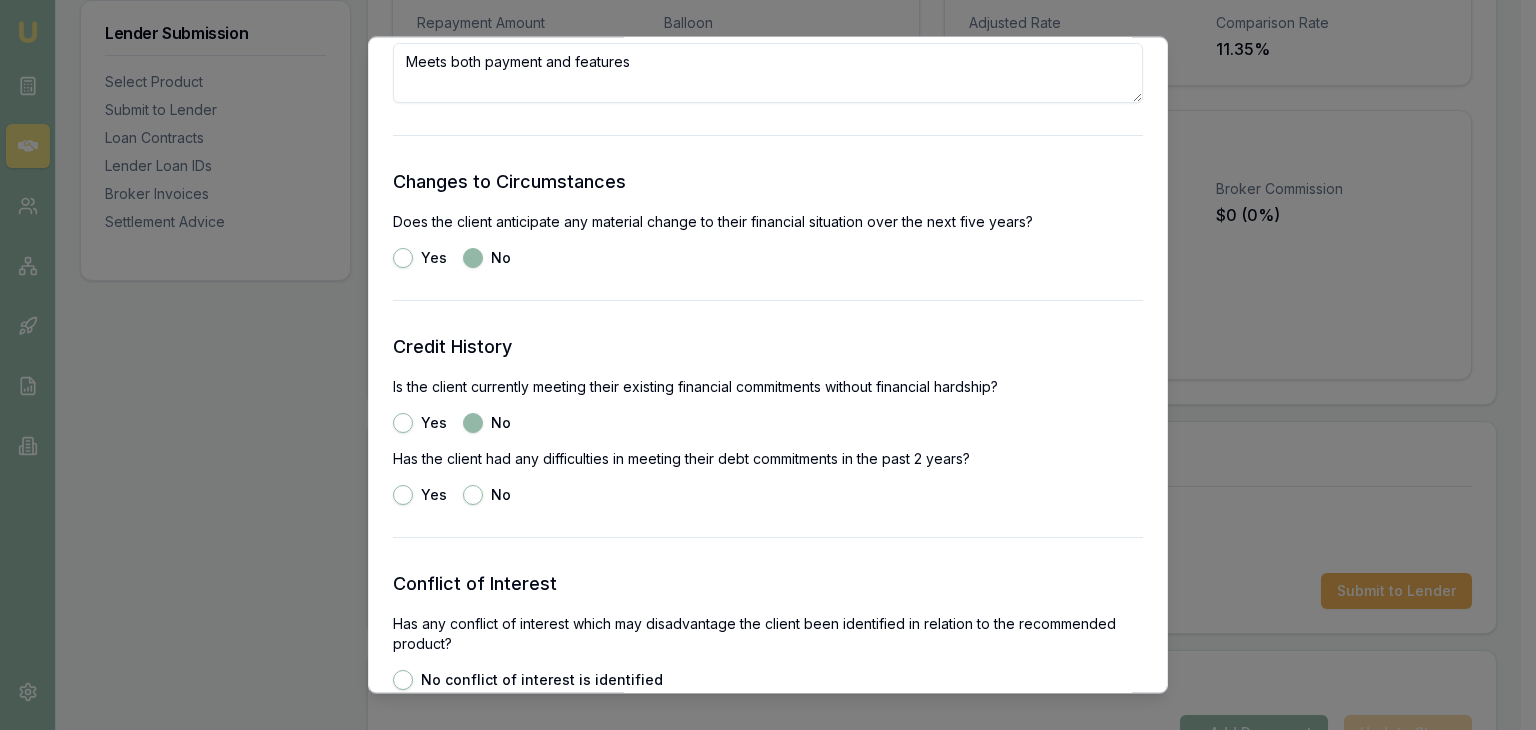 click on "No" at bounding box center (473, 496) 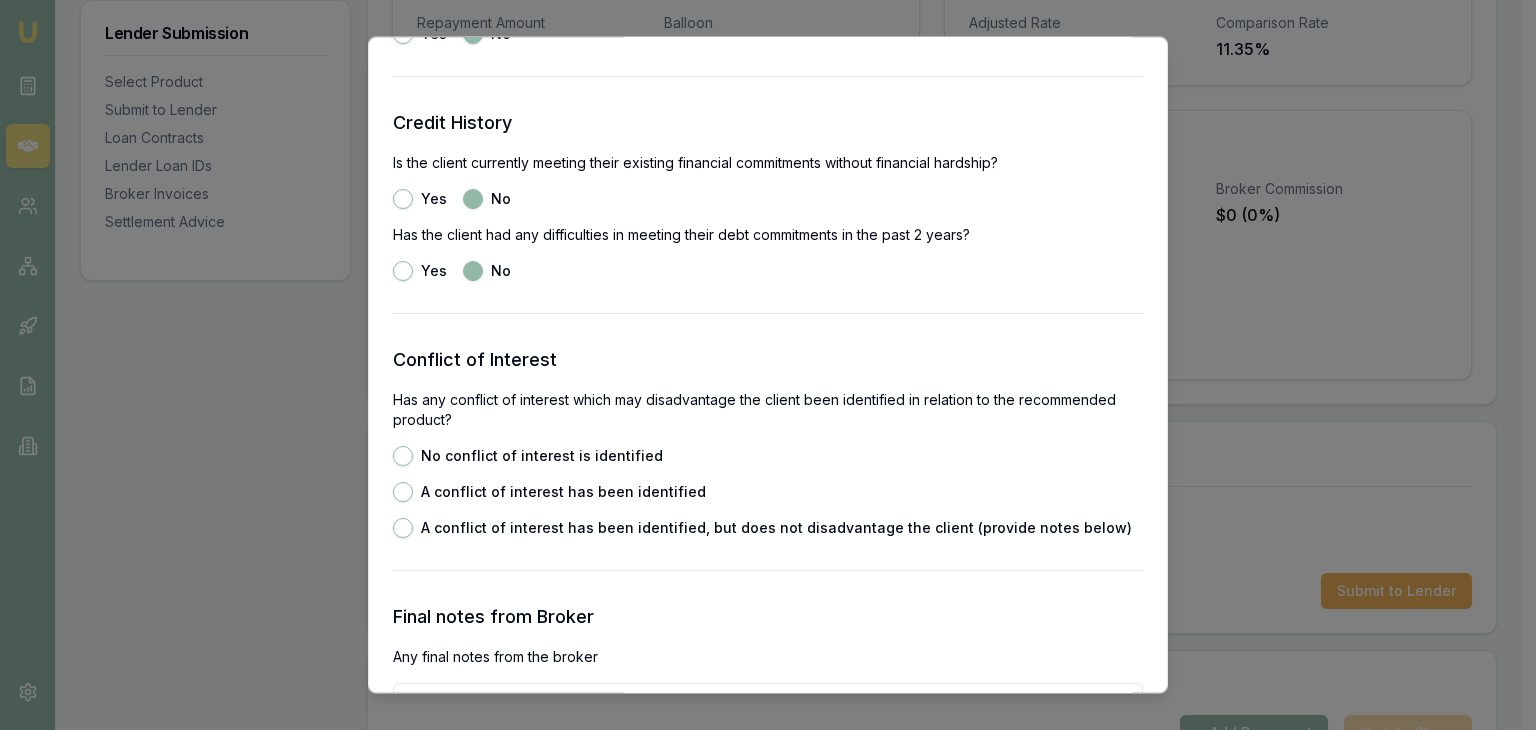 scroll, scrollTop: 2900, scrollLeft: 0, axis: vertical 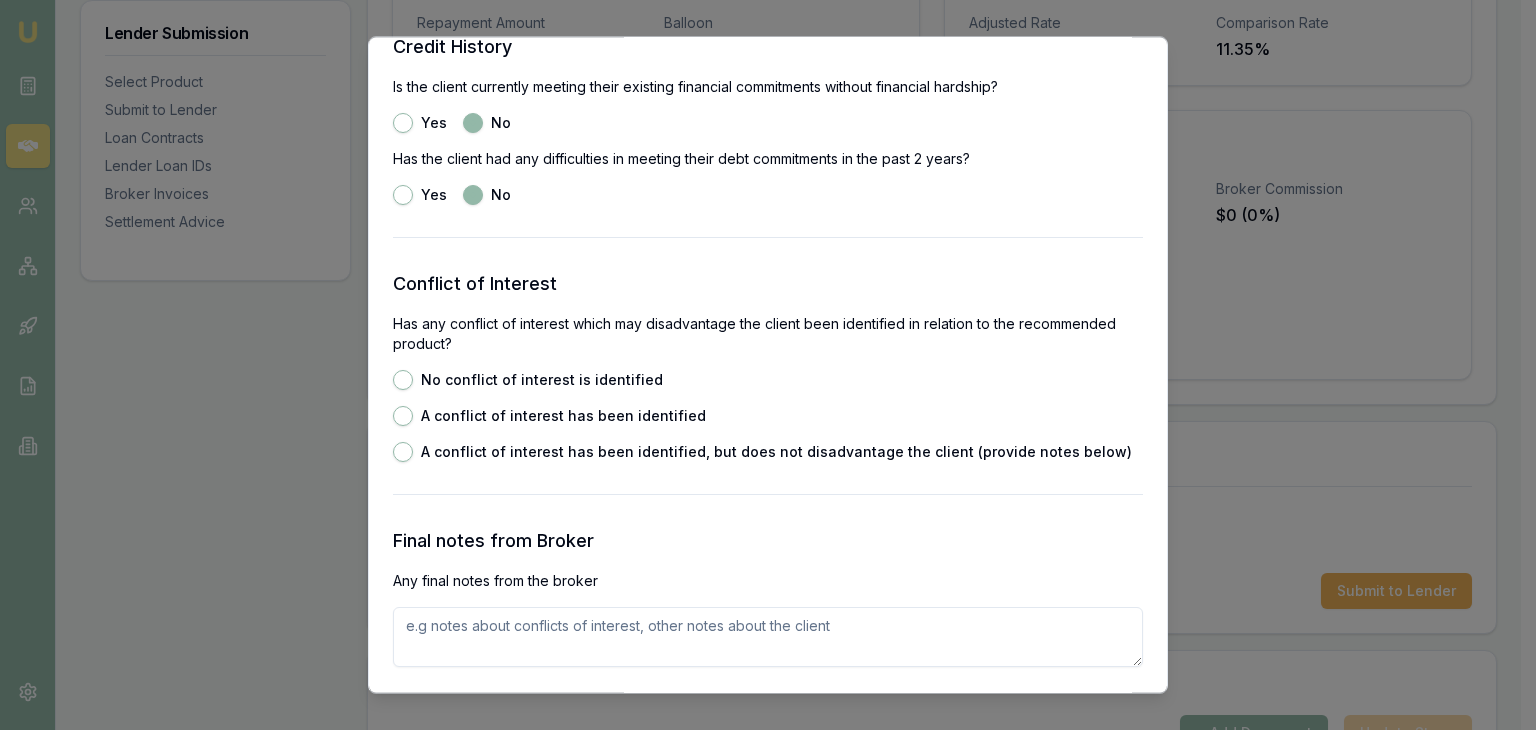 click on "No conflict of interest is identified" at bounding box center (403, 381) 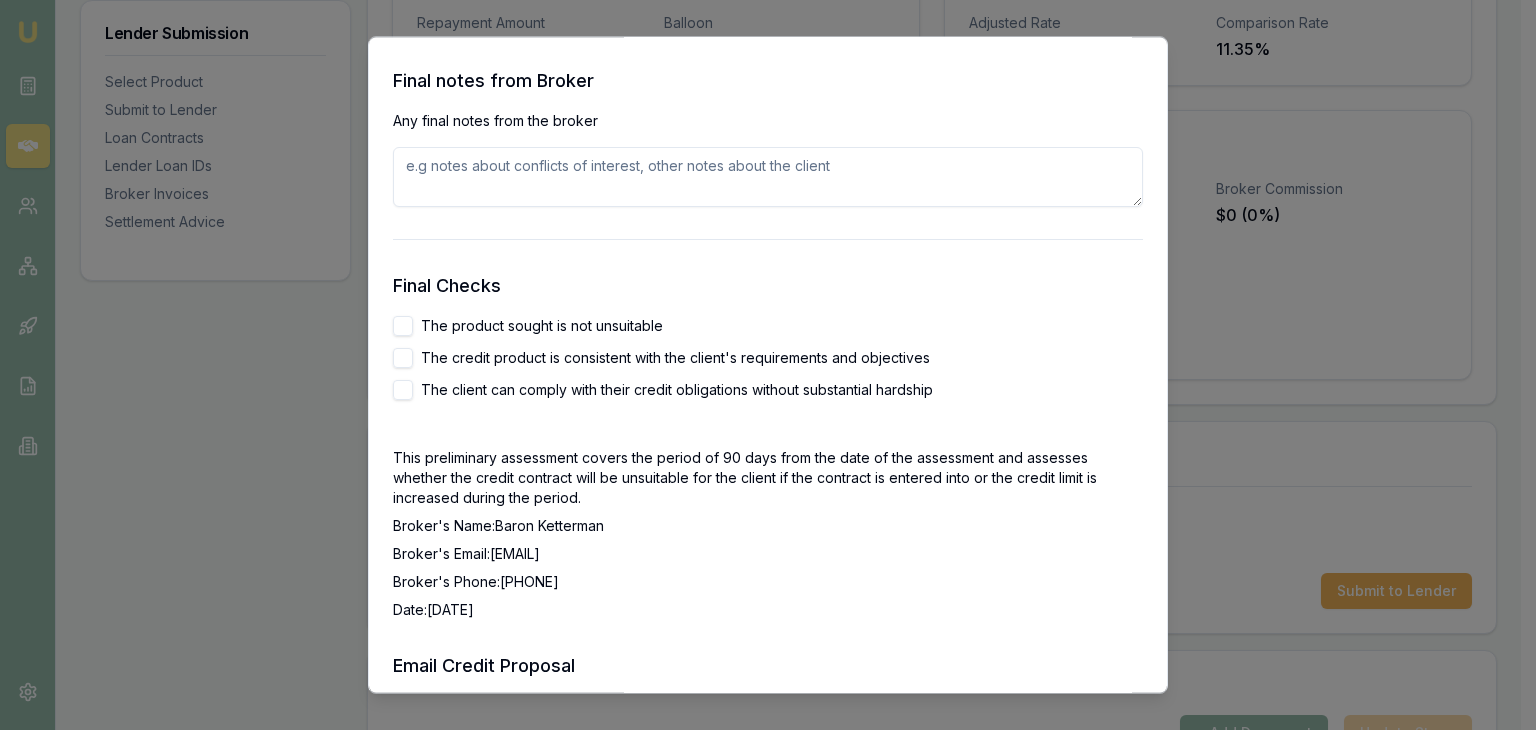 scroll, scrollTop: 3400, scrollLeft: 0, axis: vertical 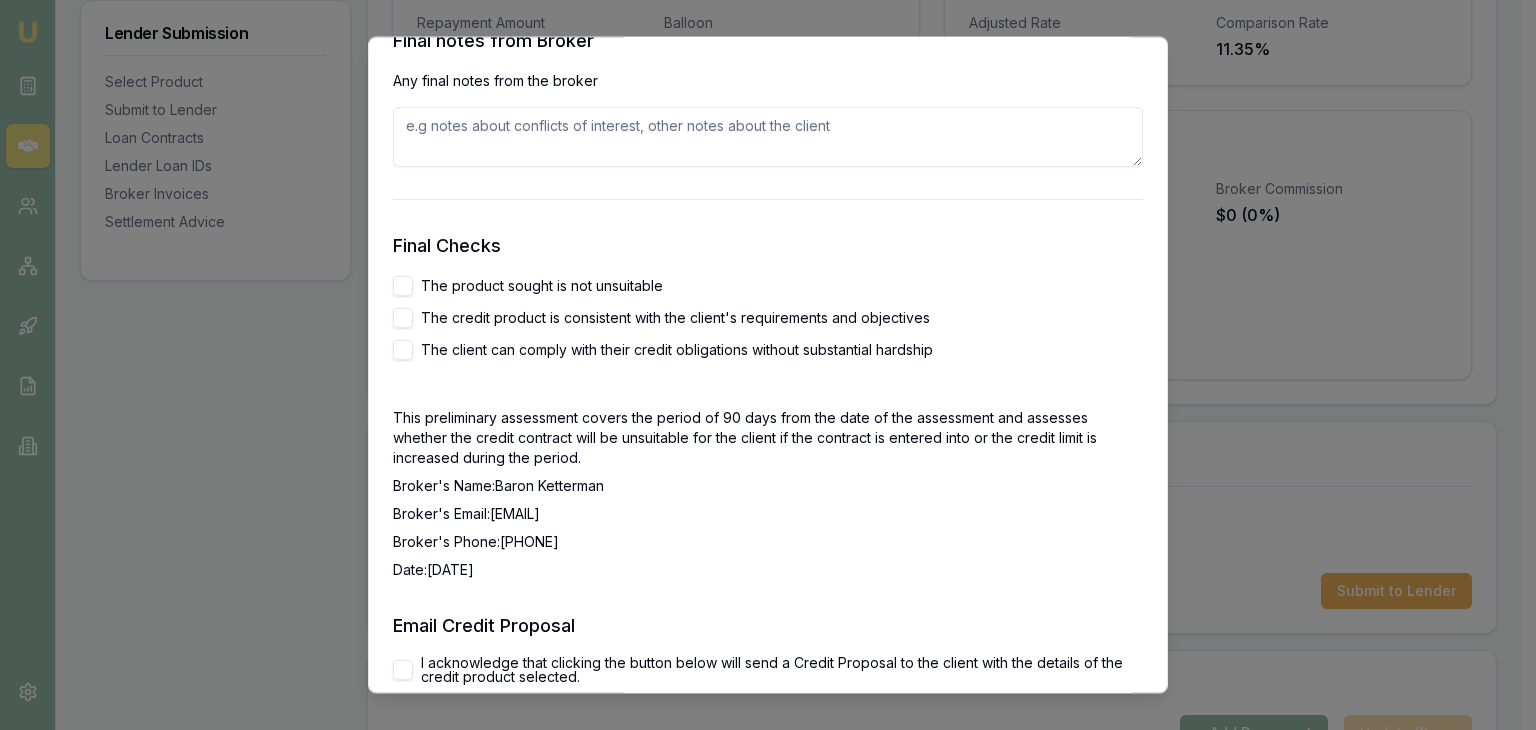 click on "The product sought is not unsuitable" at bounding box center [403, 287] 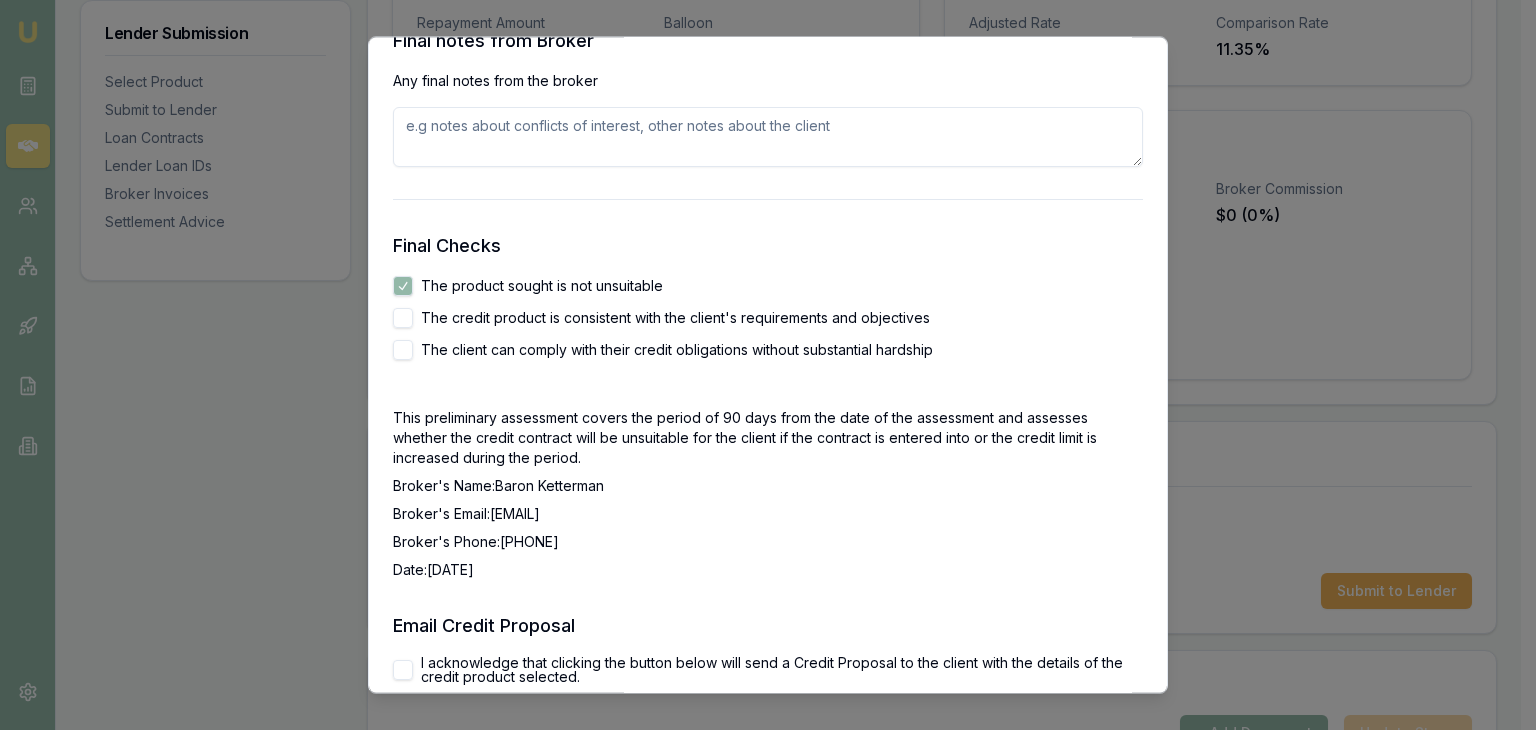 click on "The credit product is consistent with the client's requirements and objectives" at bounding box center (403, 319) 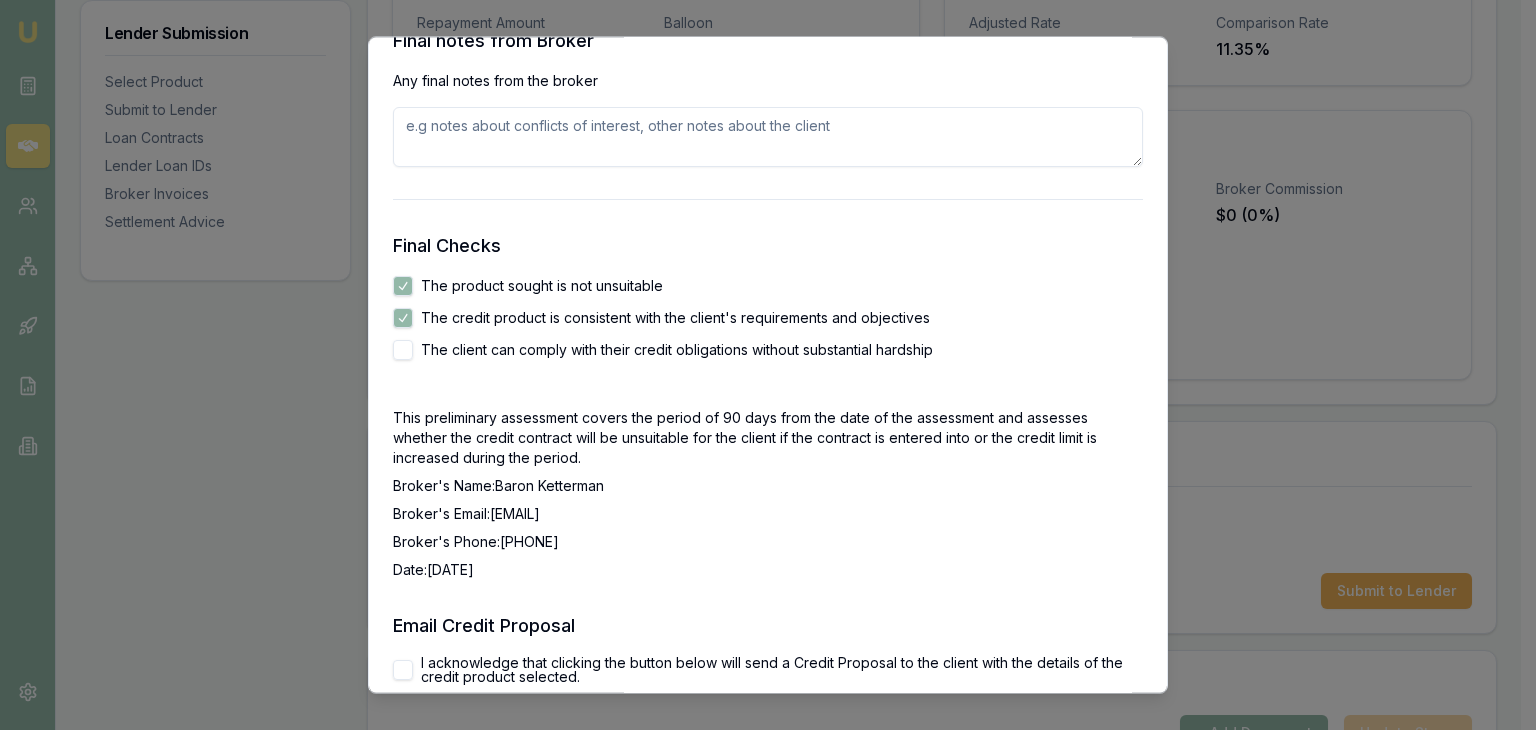 click on "The client can comply with their credit obligations without substantial hardship" at bounding box center [403, 351] 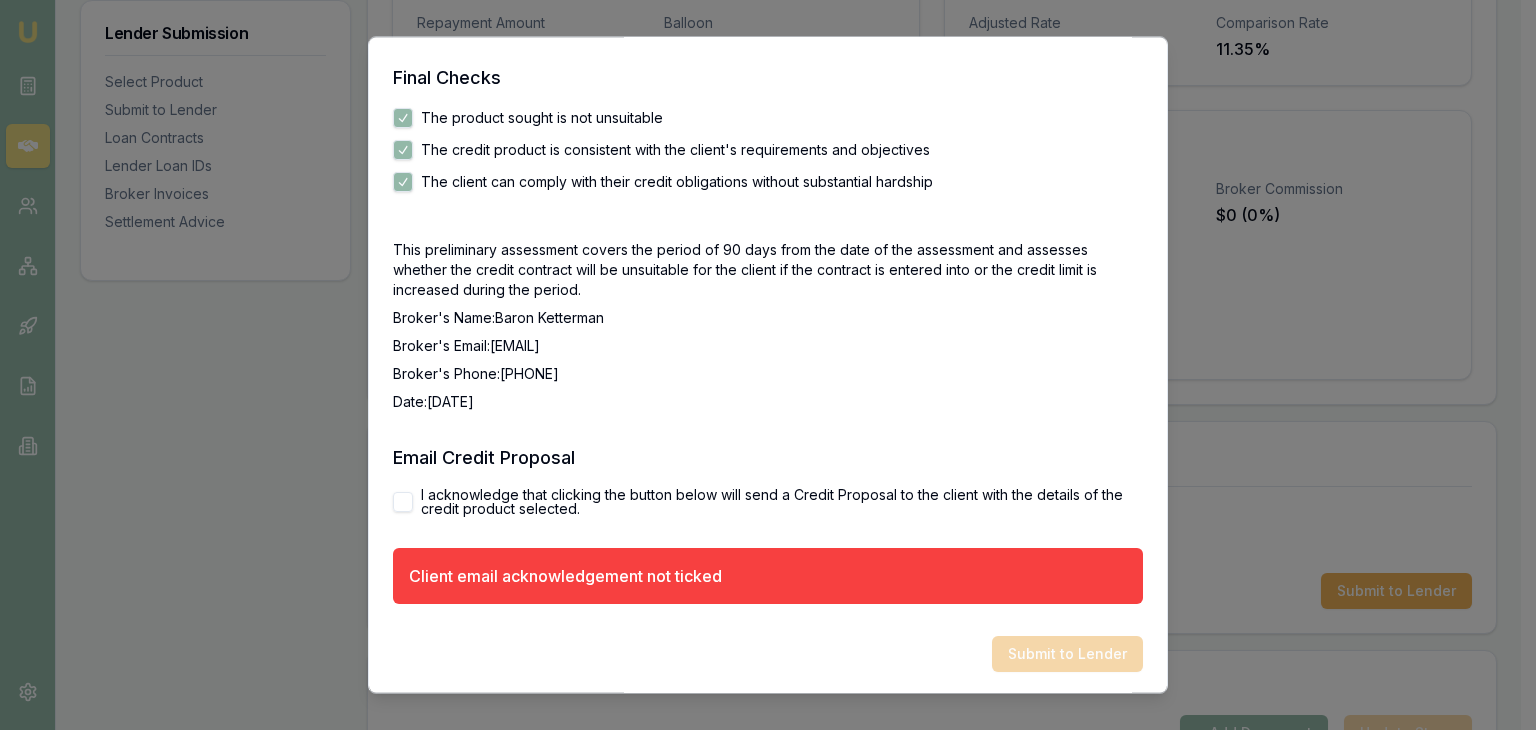 scroll, scrollTop: 3572, scrollLeft: 0, axis: vertical 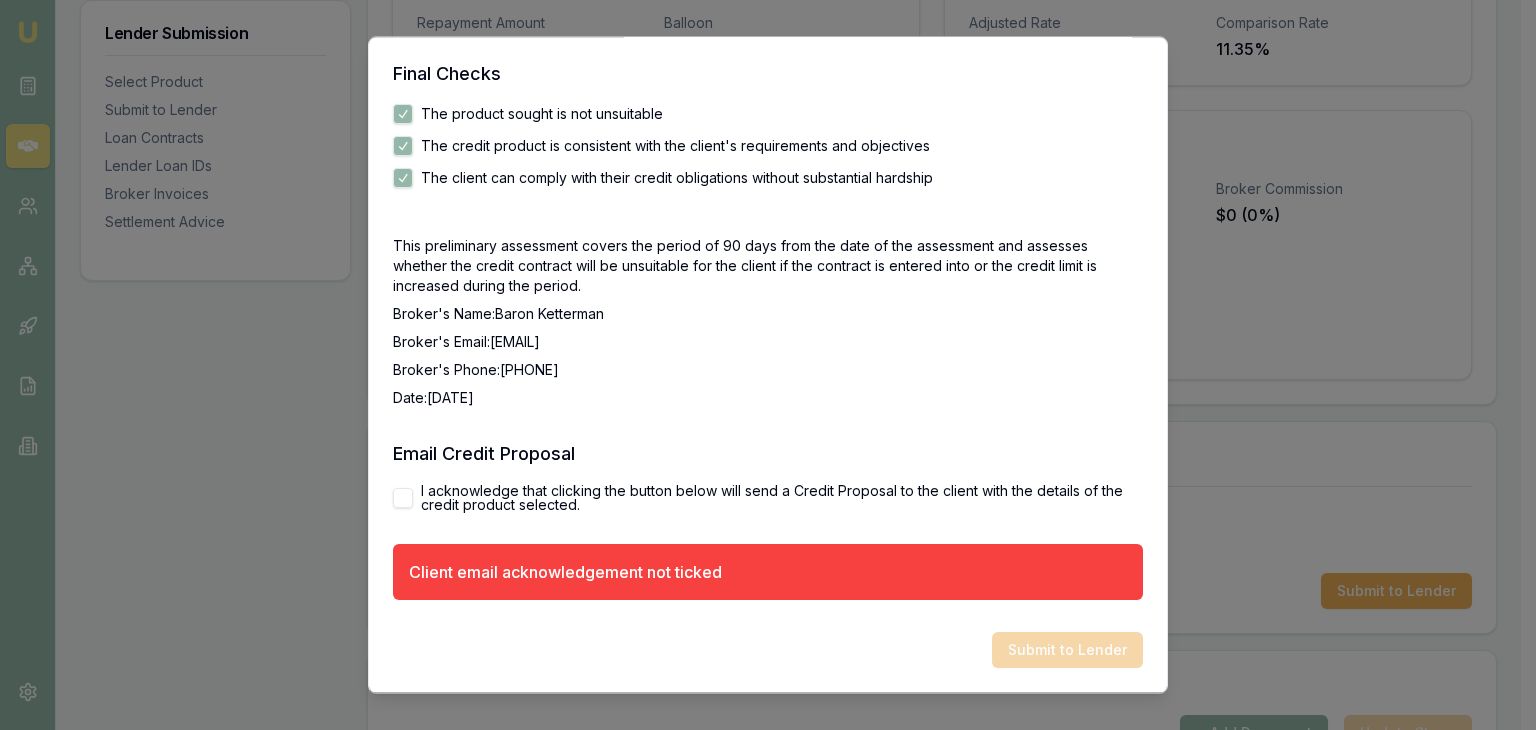 click on "I acknowledge that clicking the button below will send a Credit Proposal to the client with the details of the credit product selected." at bounding box center [403, 499] 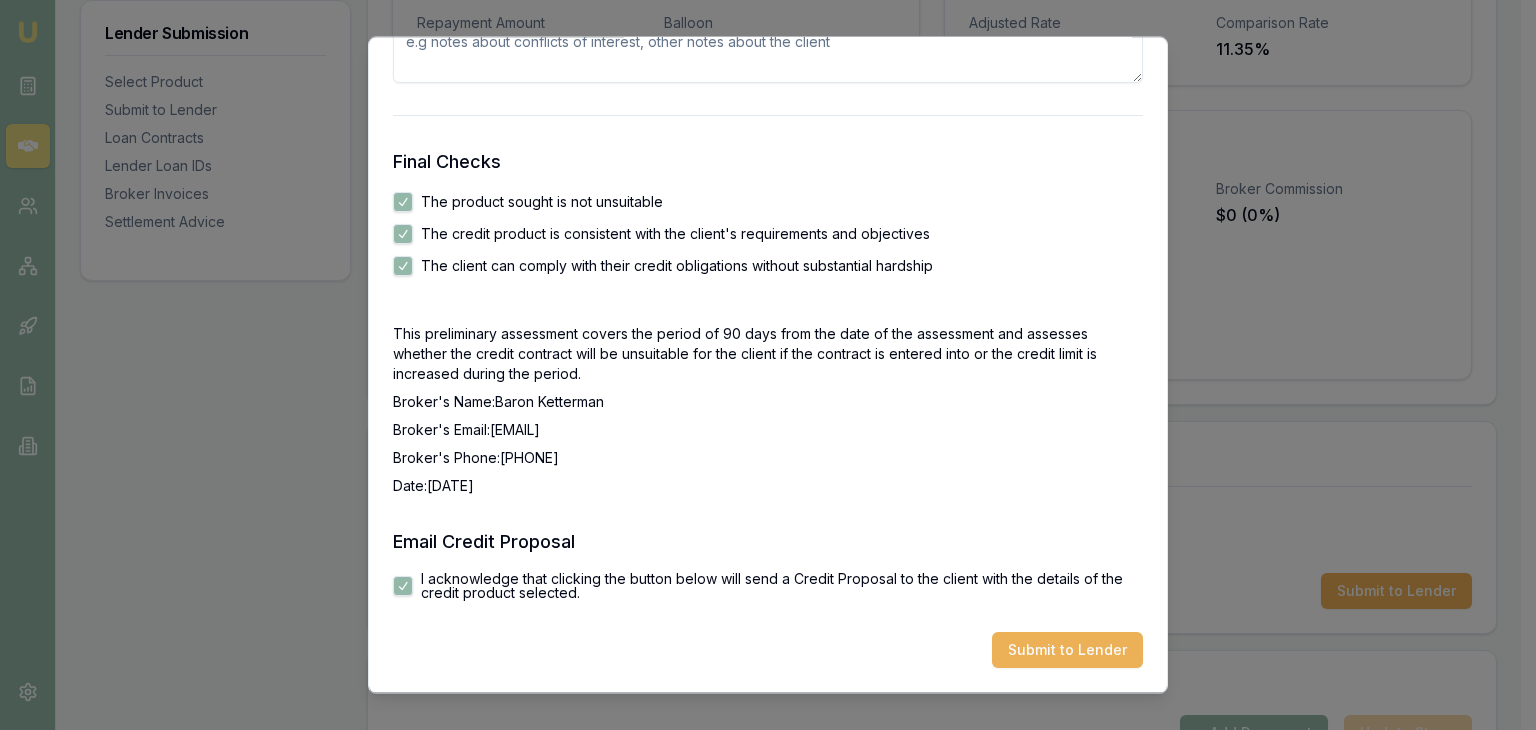 scroll, scrollTop: 3484, scrollLeft: 0, axis: vertical 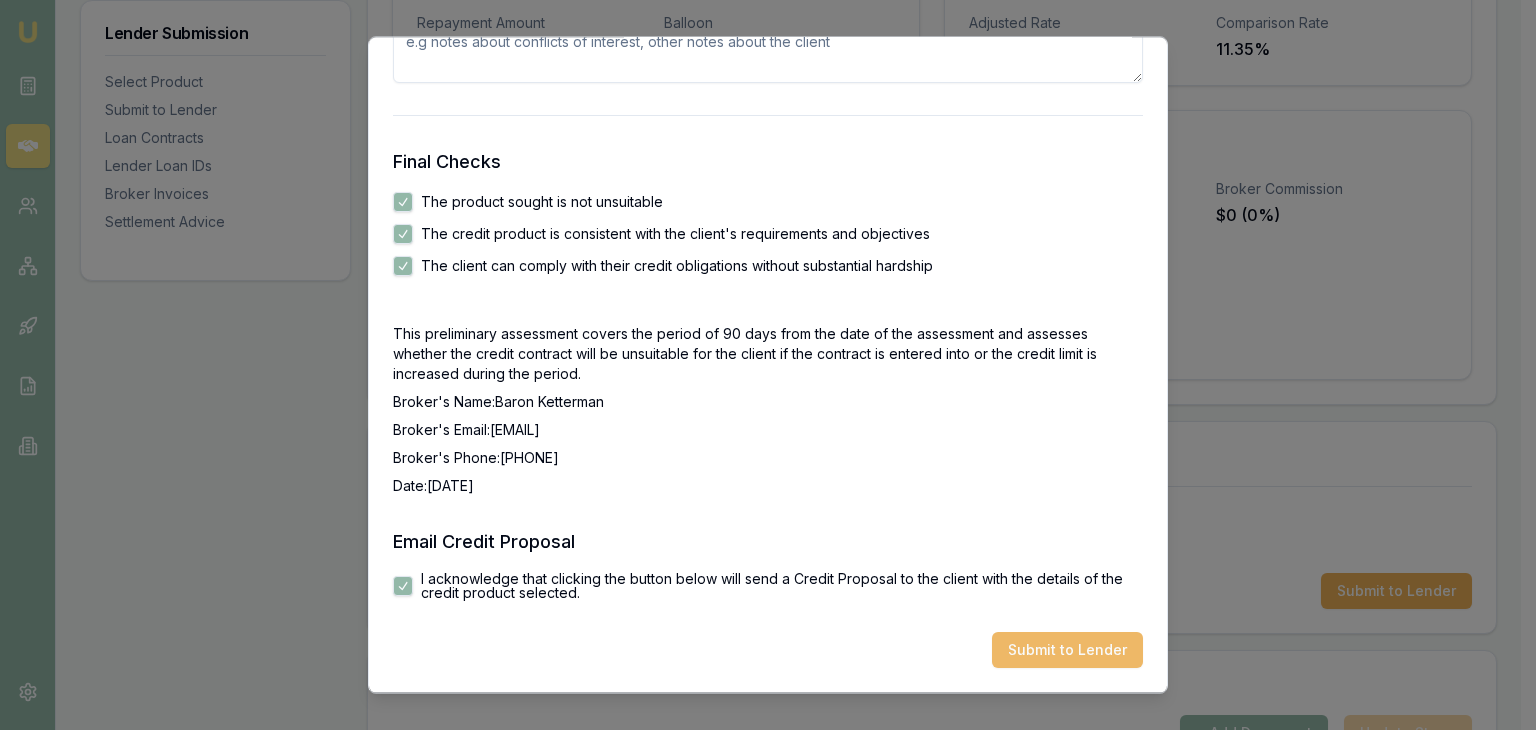 click on "Submit to Lender" at bounding box center [1067, 651] 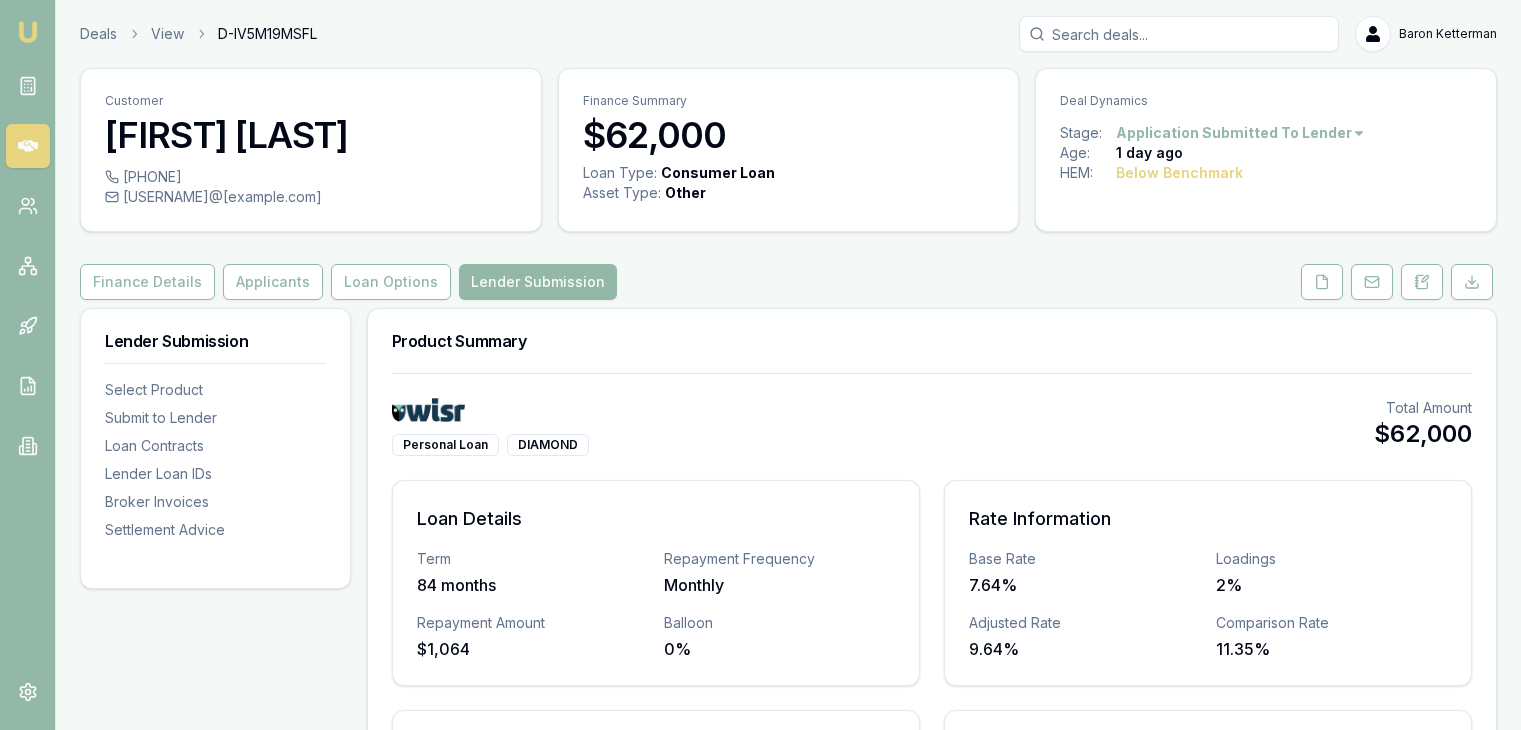 scroll, scrollTop: 0, scrollLeft: 0, axis: both 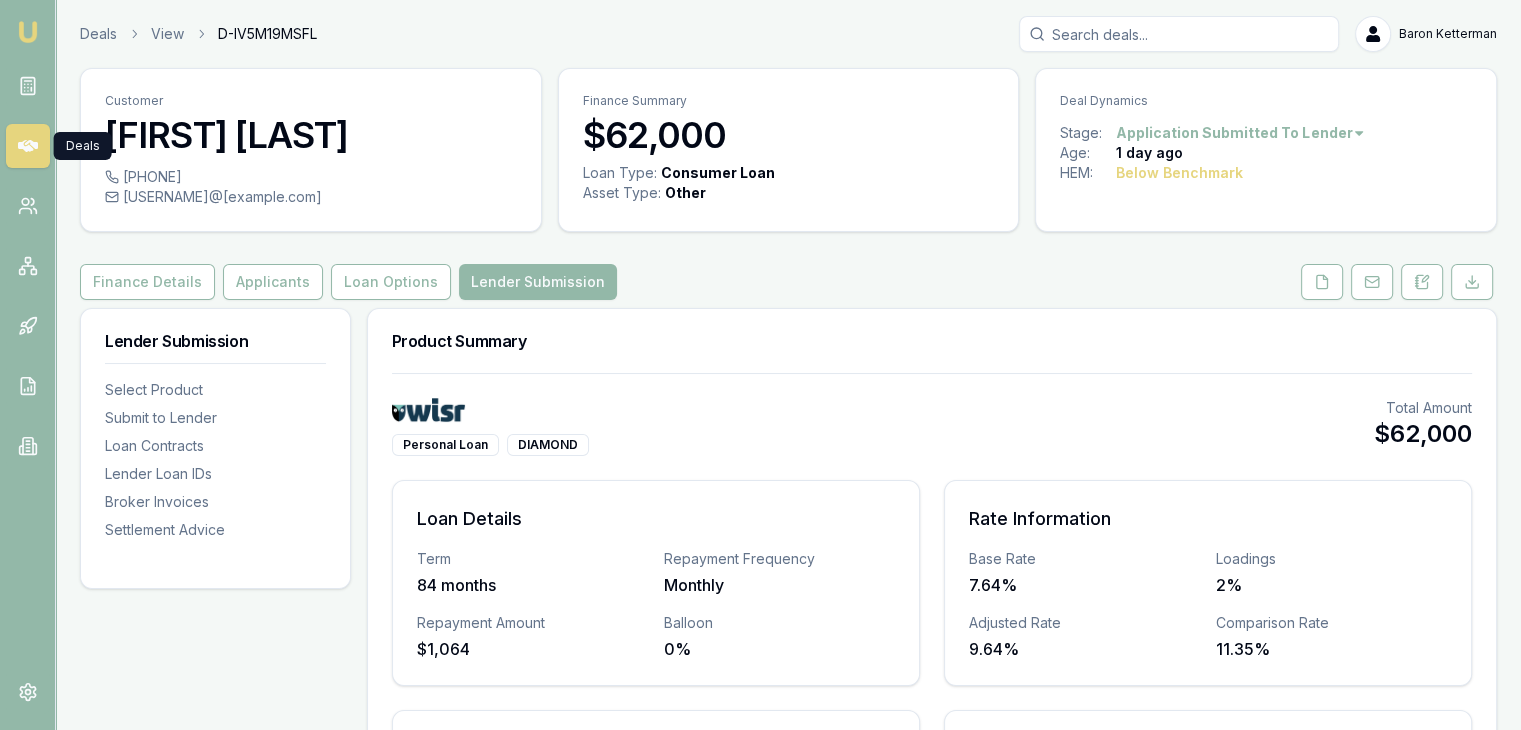 click 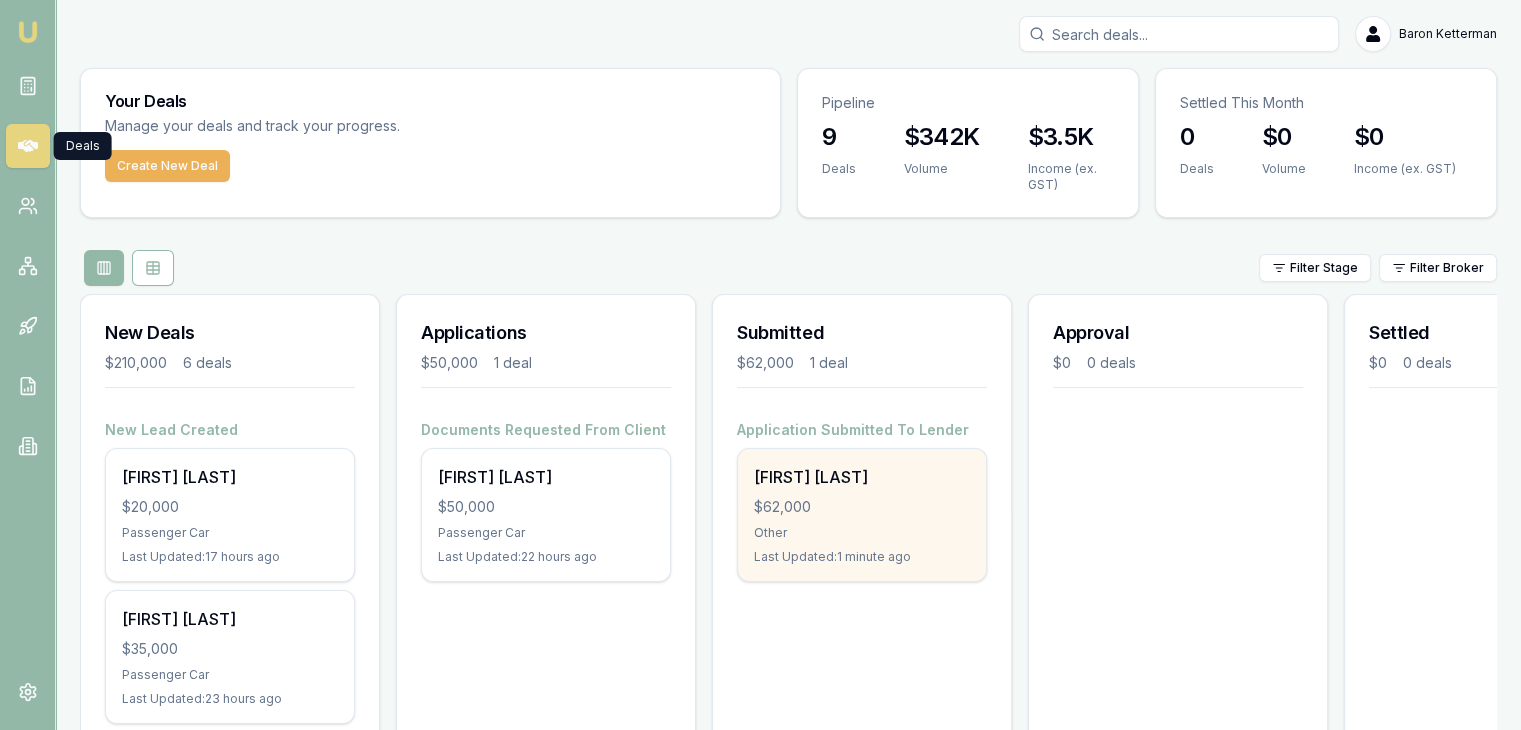 click on "$62,000" at bounding box center [862, 507] 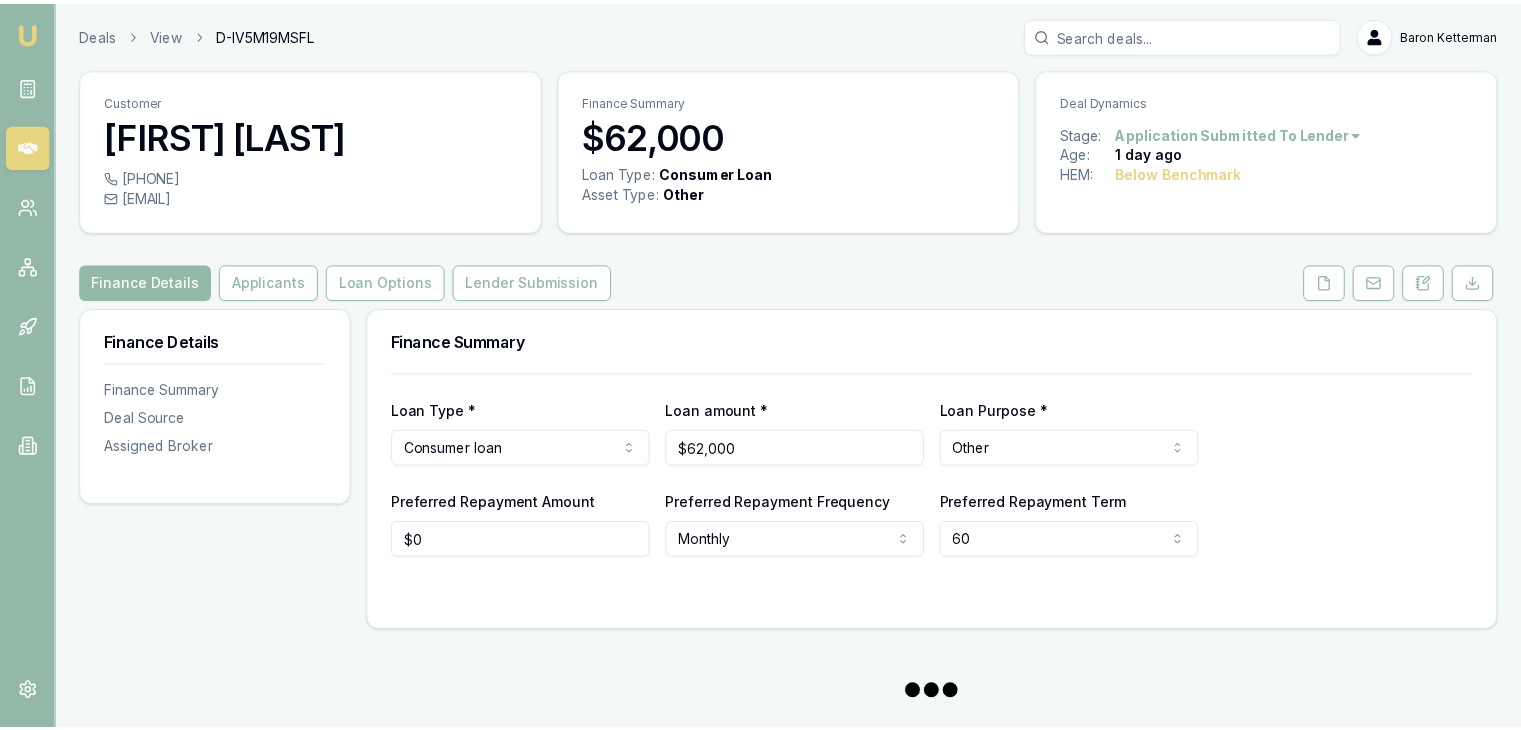 scroll, scrollTop: 0, scrollLeft: 0, axis: both 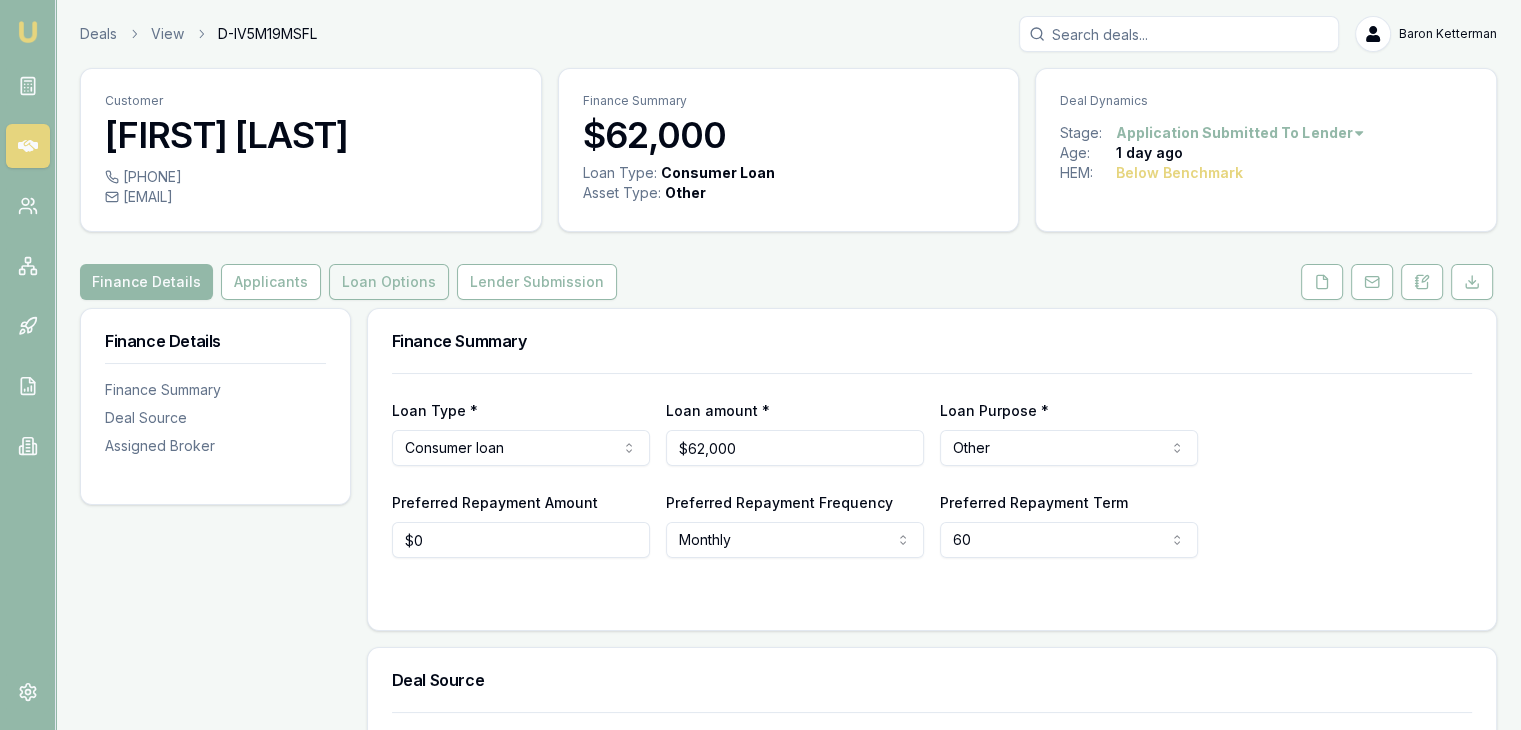 click on "Loan Options" at bounding box center (389, 282) 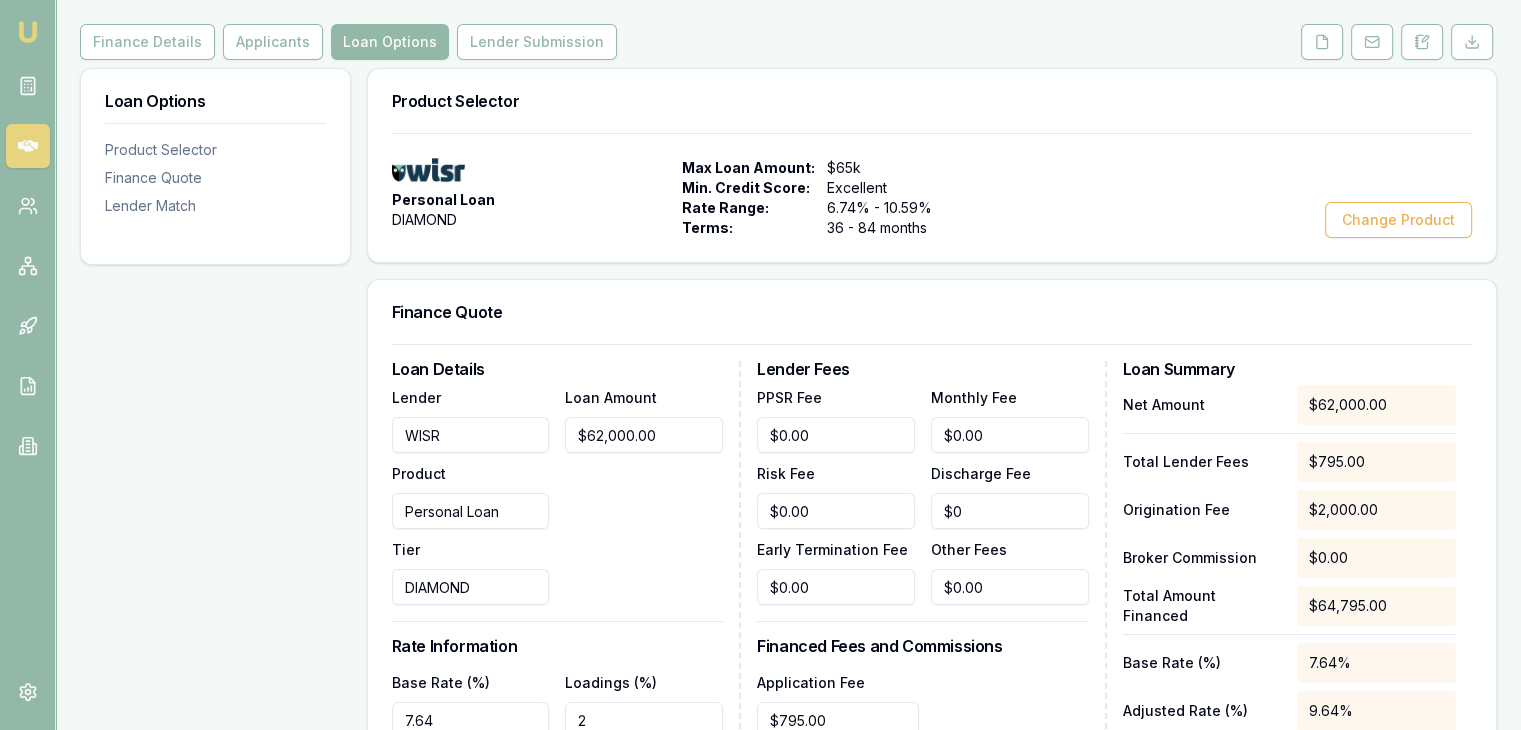 scroll, scrollTop: 0, scrollLeft: 0, axis: both 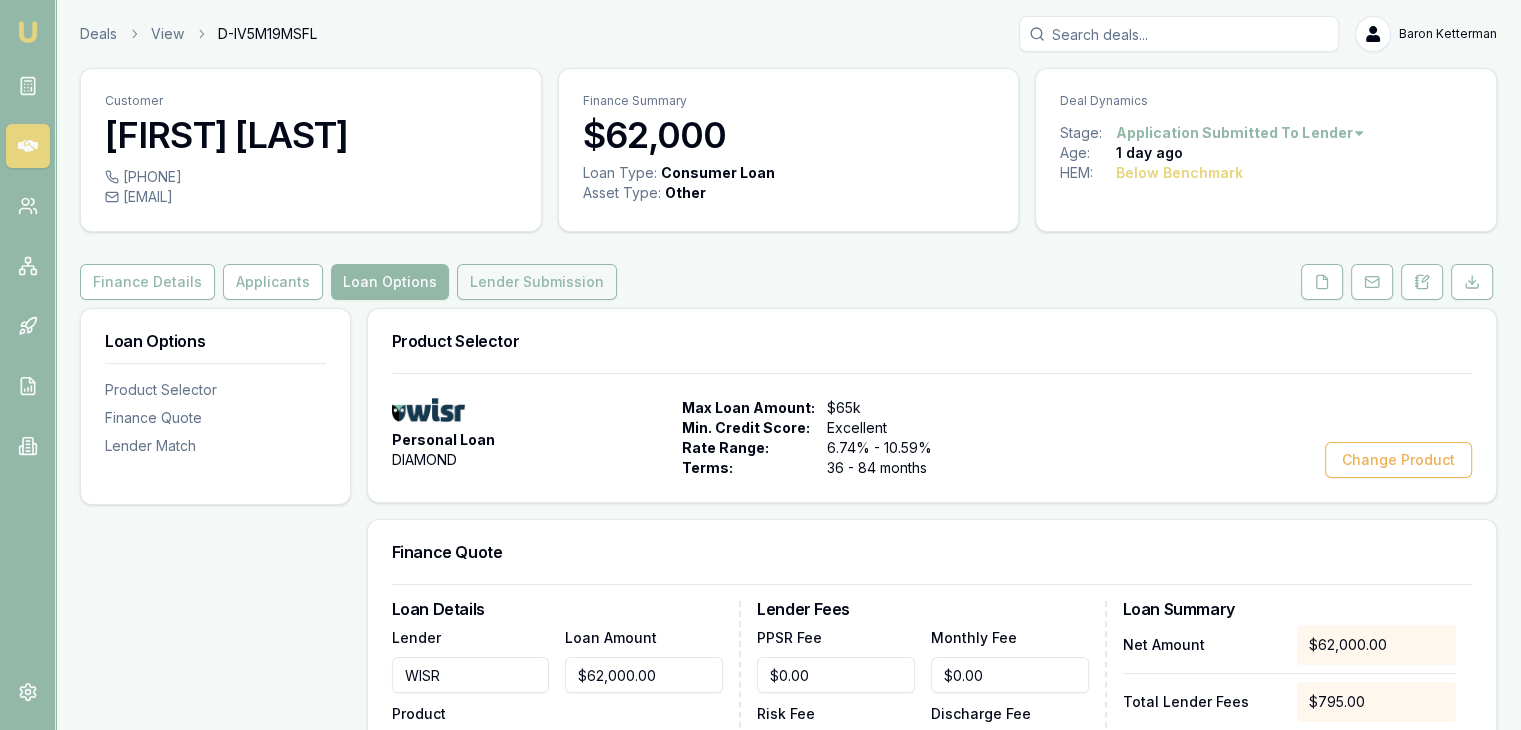 click on "Lender Submission" at bounding box center [537, 282] 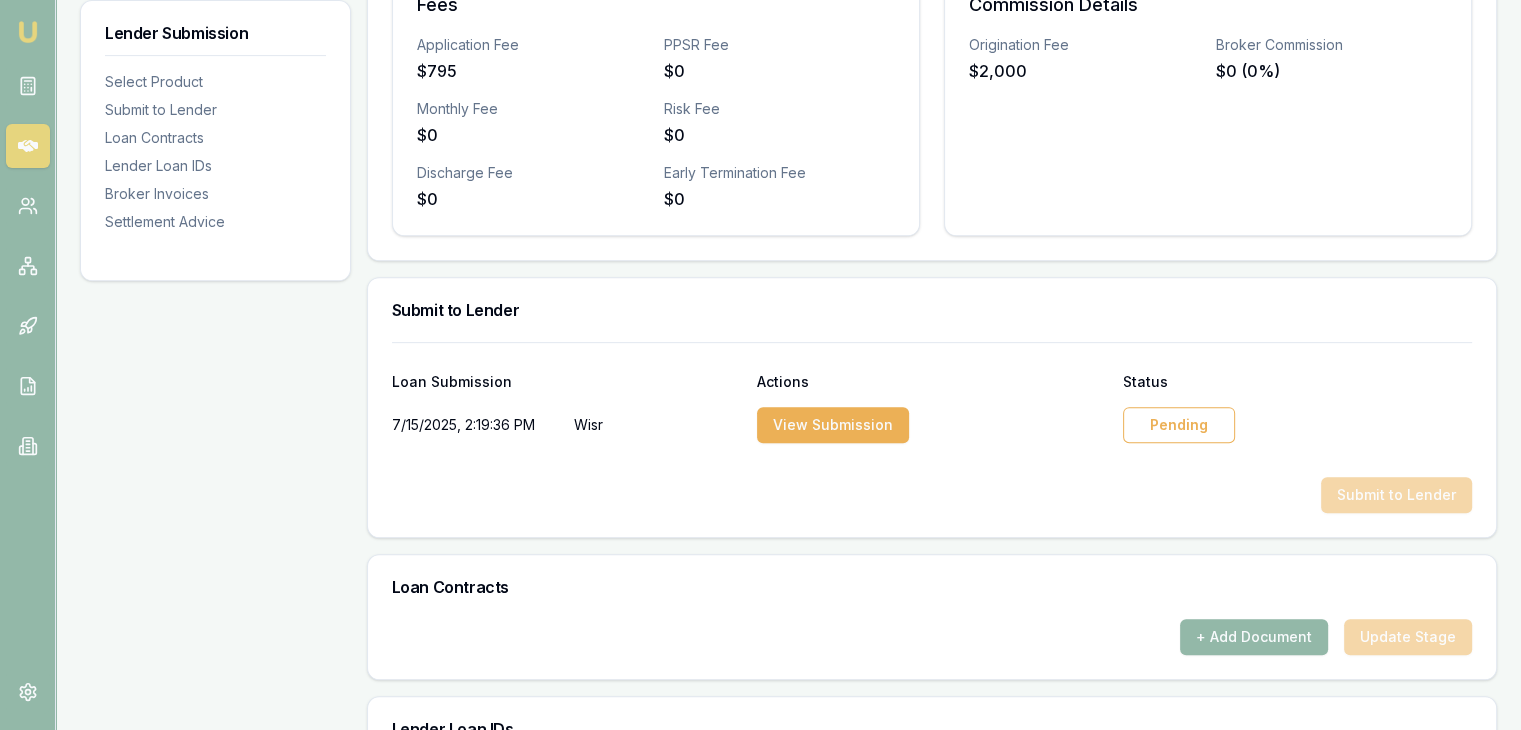 scroll, scrollTop: 900, scrollLeft: 0, axis: vertical 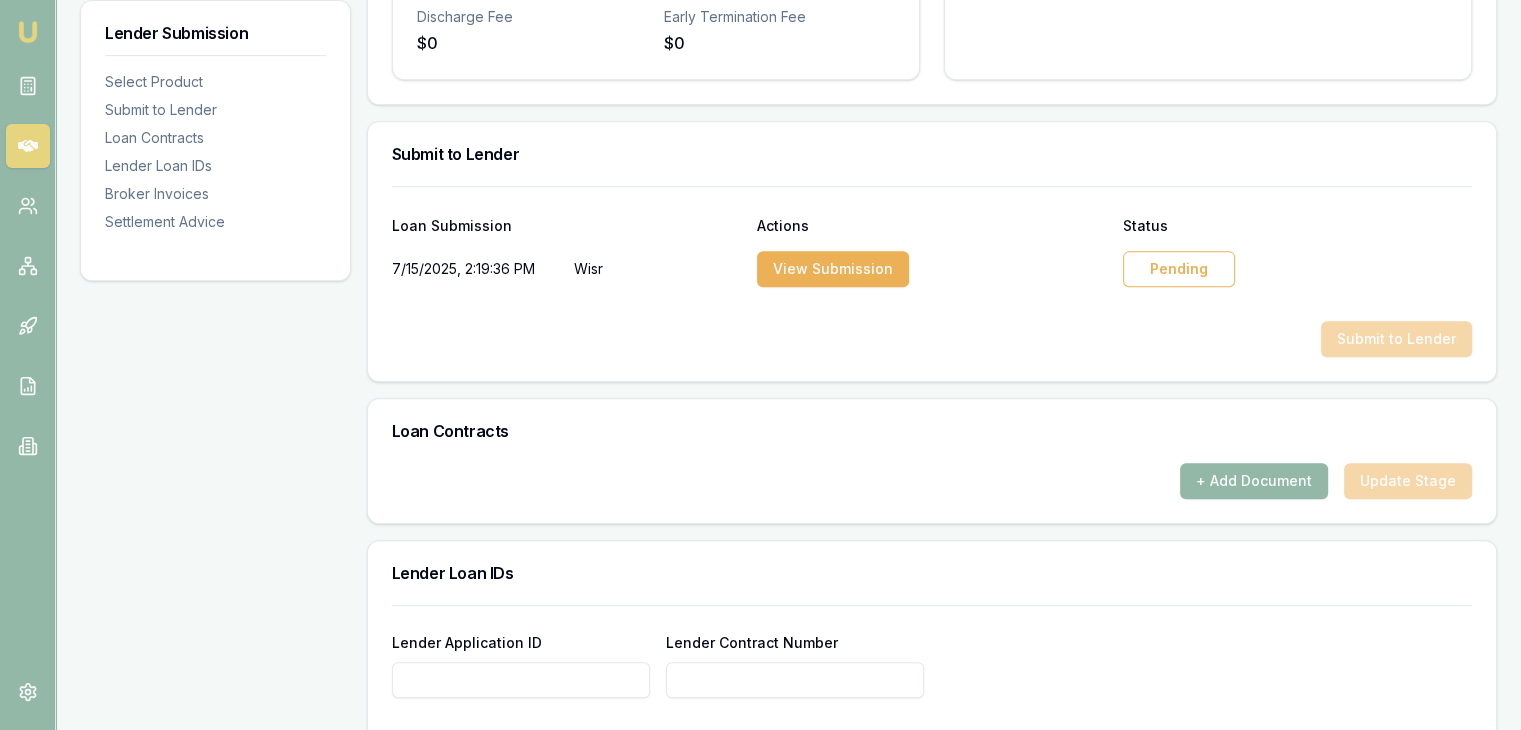 click on "Pending" at bounding box center [1179, 269] 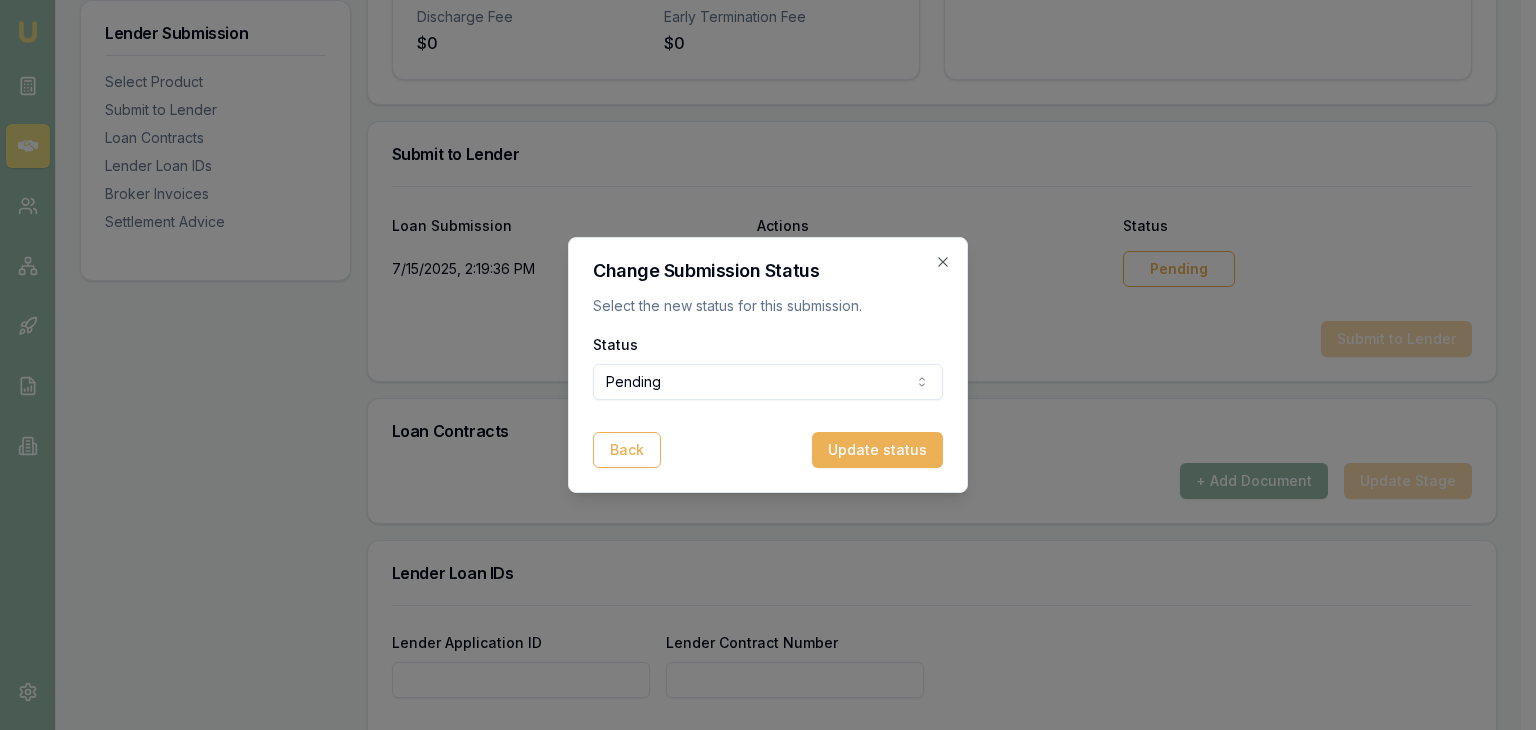 click on "Emu Broker Deals View D-IV5M19MSFL Baron [LAST] Toggle Menu Customer [FIRST] [LAST] [PHONE] [EMAIL] Finance Summary $62,000 Loan Type: Consumer Loan Asset Type : Other Deal Dynamics Stage: Application Submitted To Lender Age: 1 day ago HEM: Below Benchmark Finance Details Applicants Loan Options Lender Submission Lender Submission Select Product Submit to Lender Loan Contracts Lender Loan IDs Broker Invoices Settlement Advice Product Summary Personal Loan DIAMOND Total Amount $62,000 Loan Details Term 84 months Repayment Frequency Monthly Repayment Amount $1,064 Balloon 0% Rate Information Base Rate 7.64% Loadings 2% Adjusted Rate 9.64% Comparison Rate 11.35% Fees Application Fee $795 PPSR Fee $0 Monthly Fee $0 Risk Fee $0 Discharge Fee $0 Early Termination Fee $0 Commission Details Origination Fee $2,000 Broker Commission $0 (0%) Submit to Lender Loan Submission Actions Status 7/15/2025, 2:19:36 PM Wisr View Submission Pending Submit to Lender Loan Contracts + Add Document Status" at bounding box center (760, -535) 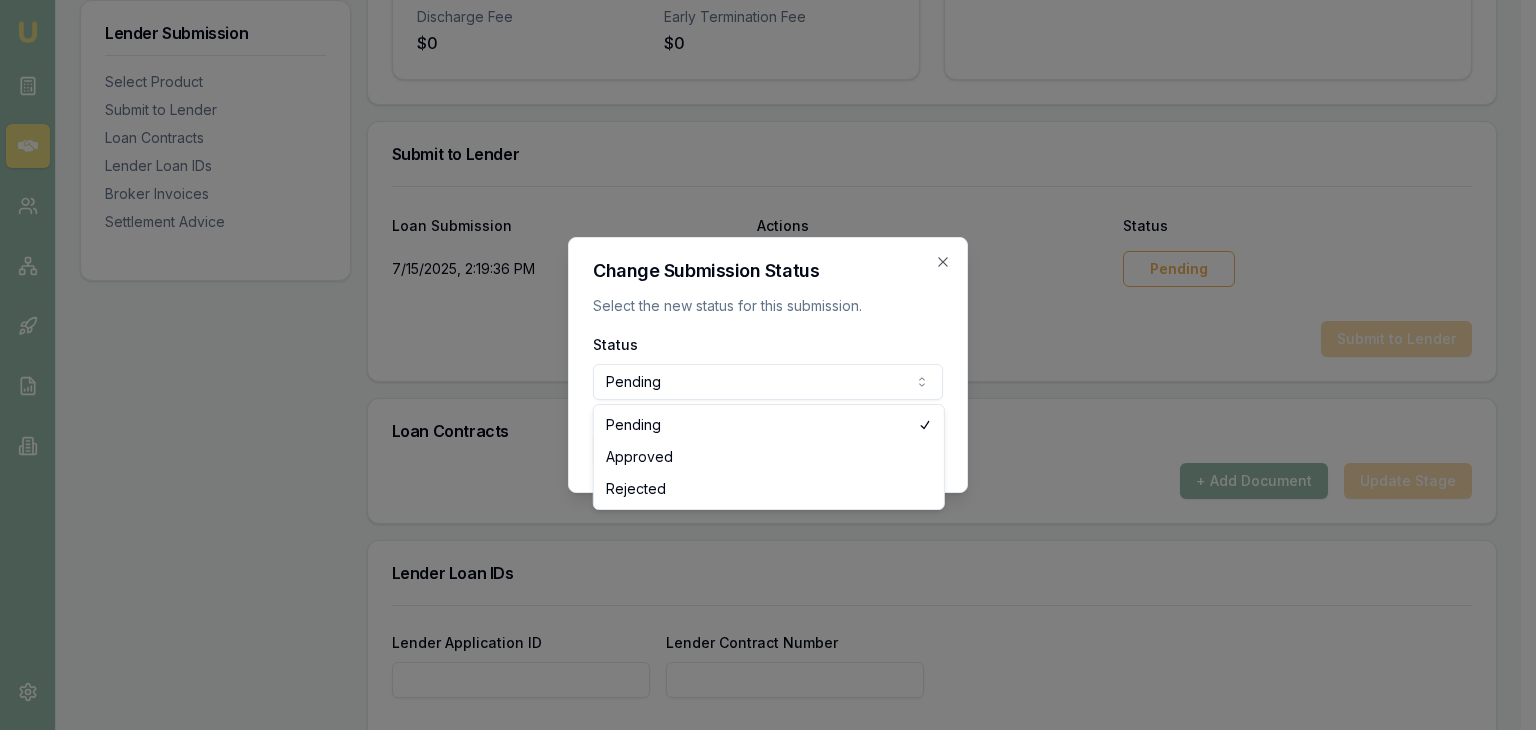 select on "APPROVED" 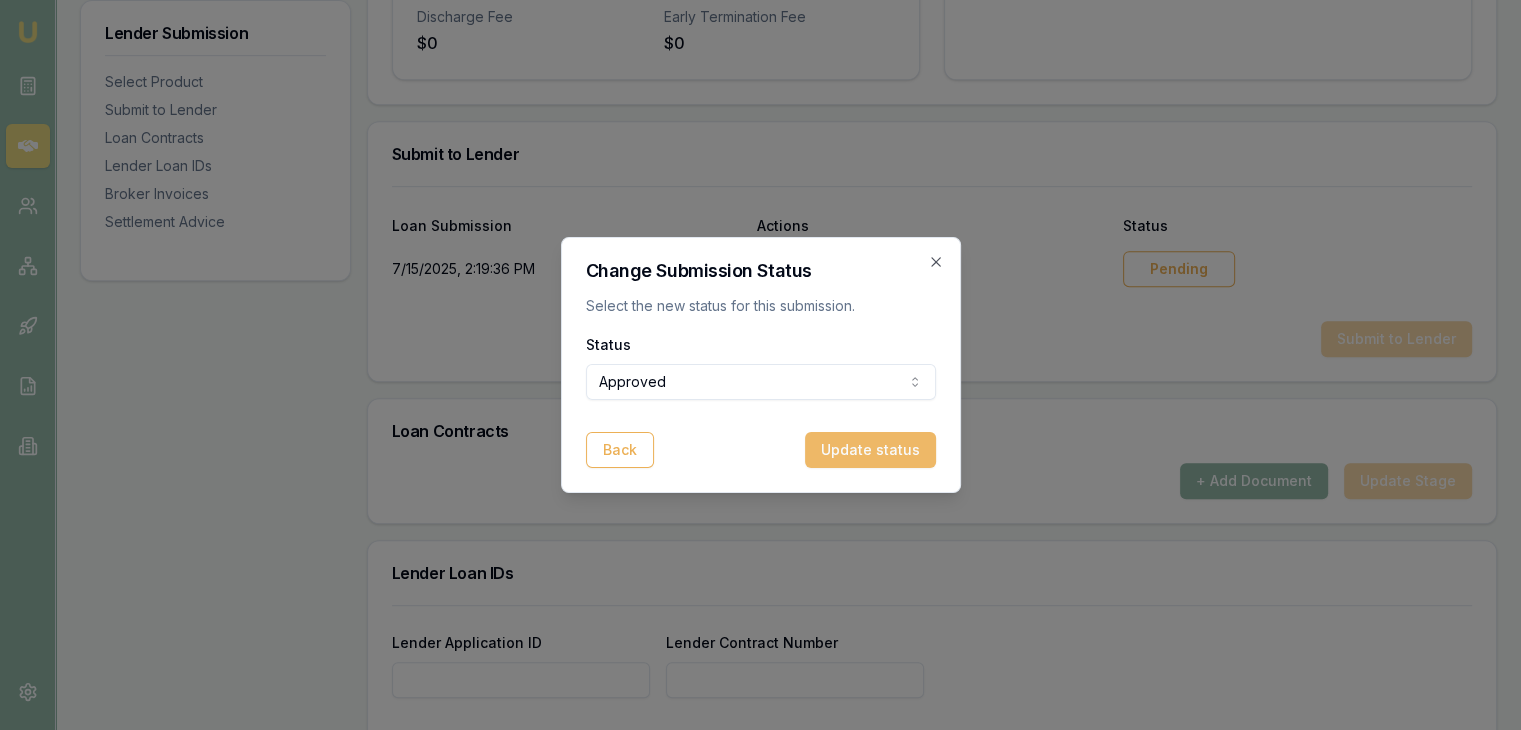 click on "Update status" at bounding box center [870, 450] 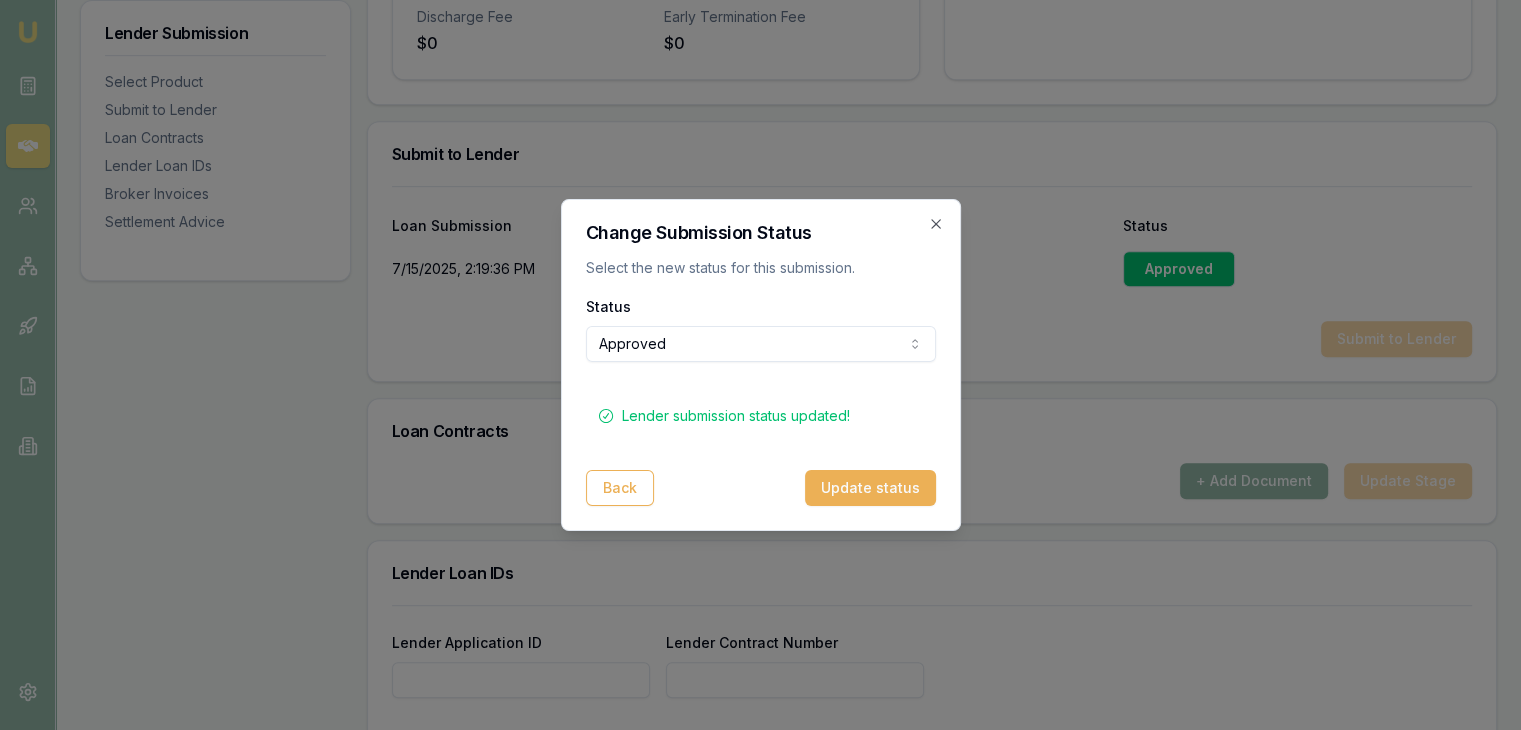 click on "Update status" at bounding box center [870, 488] 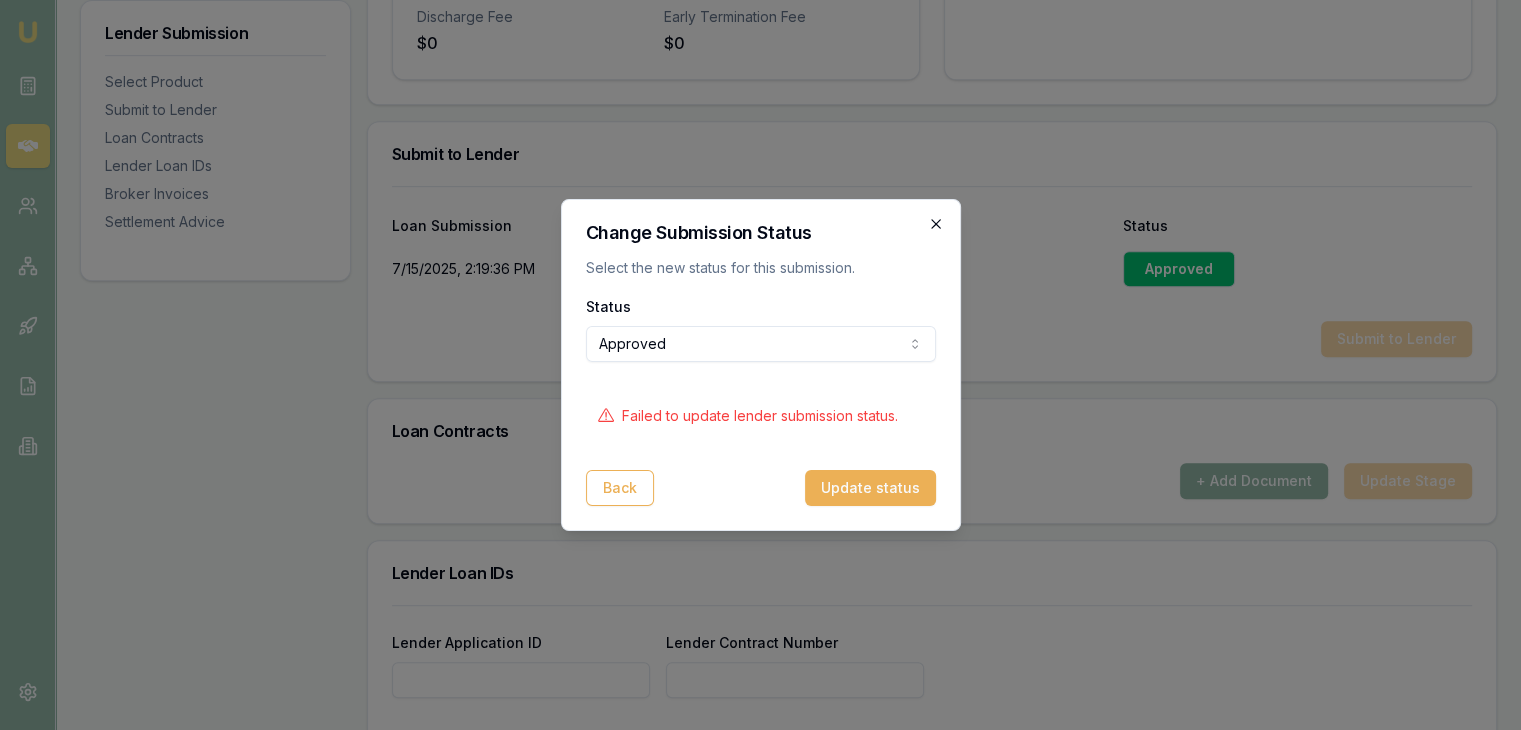 click 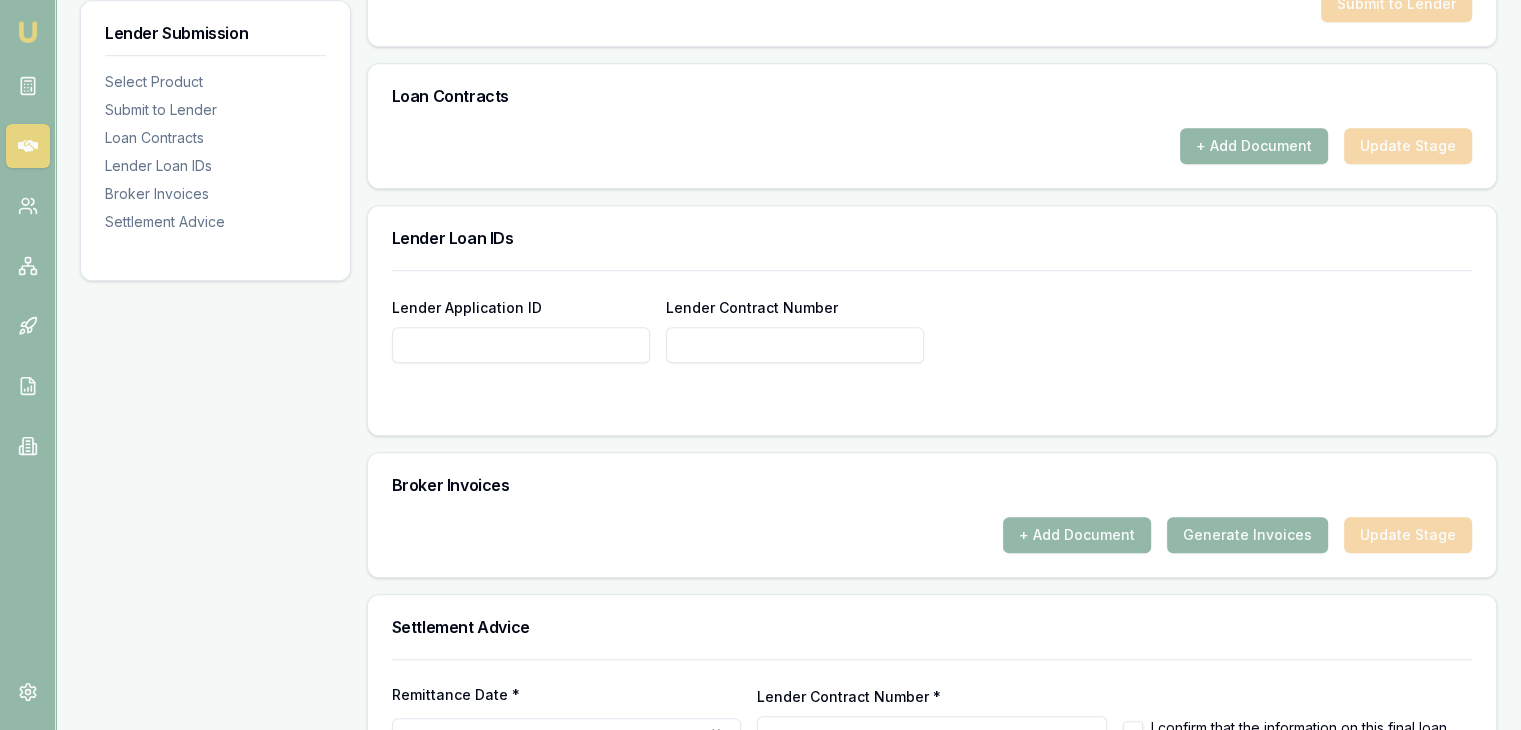 scroll, scrollTop: 1300, scrollLeft: 0, axis: vertical 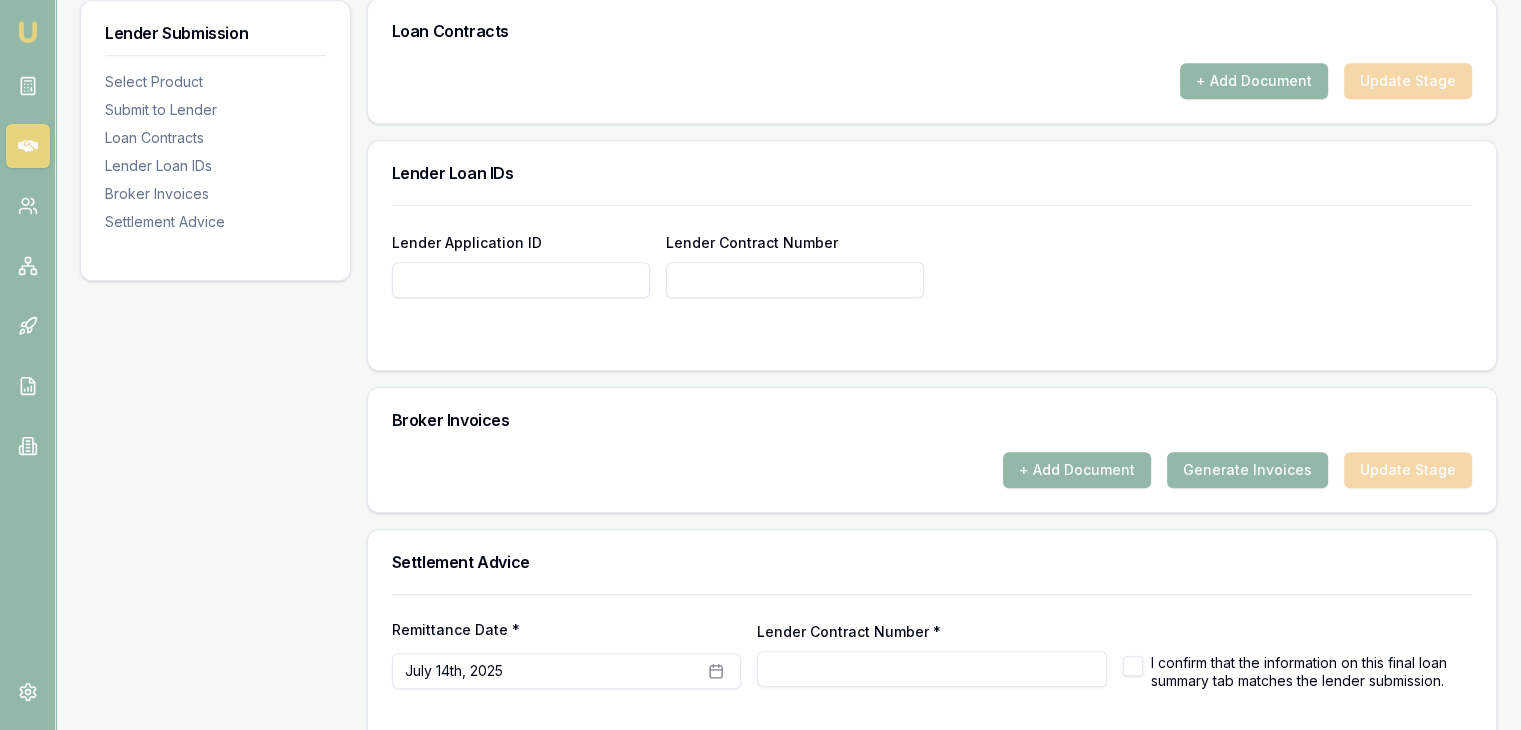 click on "Lender Application ID" at bounding box center [521, 280] 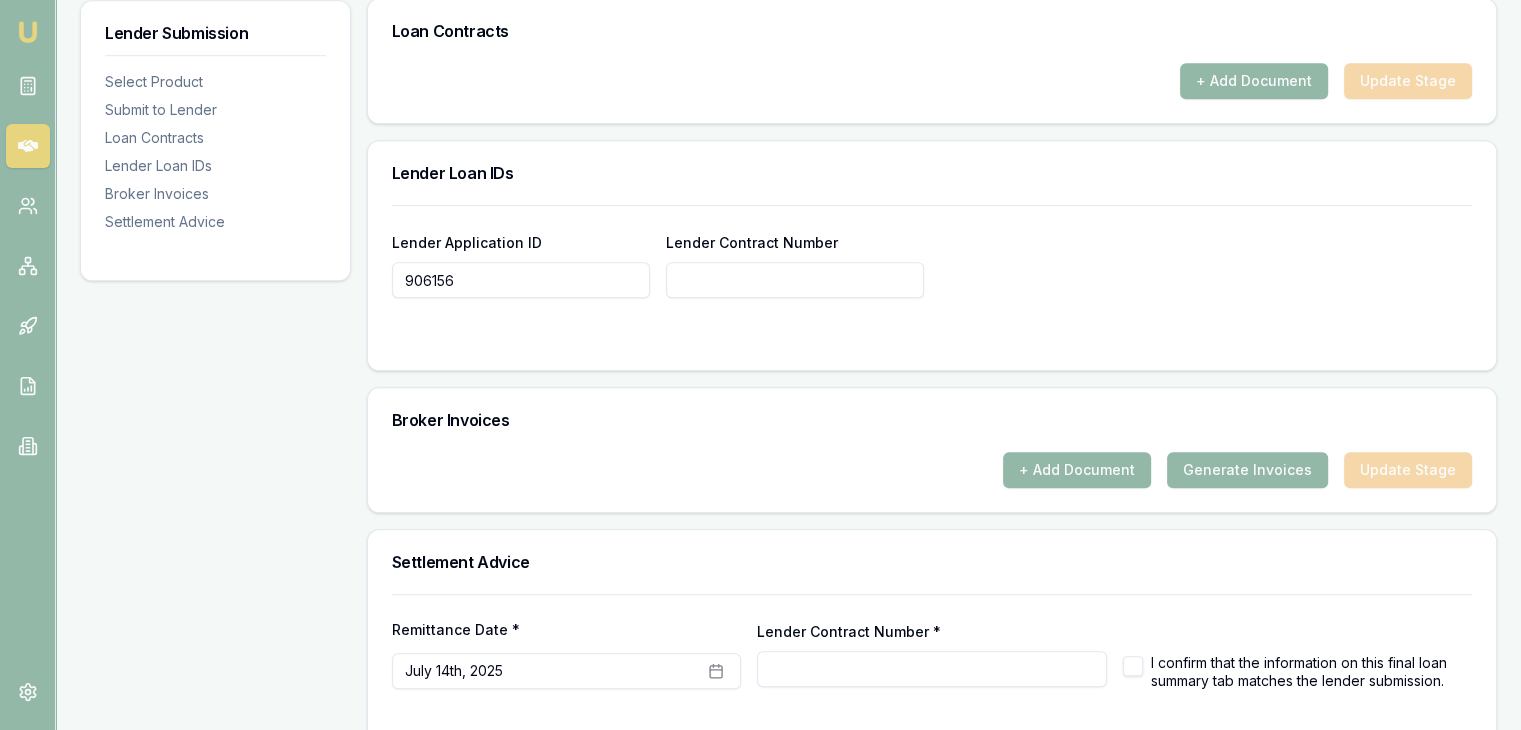 type on "906156" 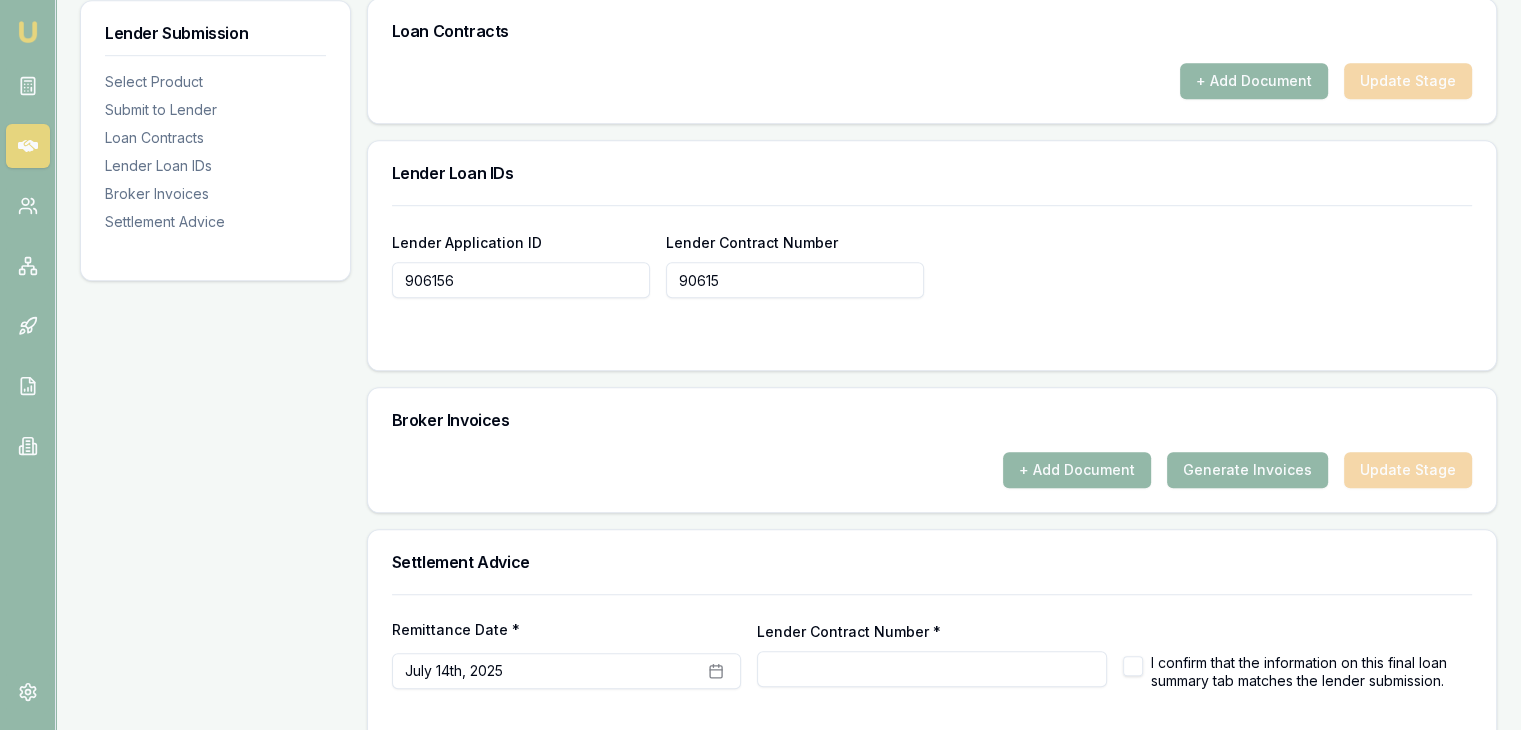type on "906156" 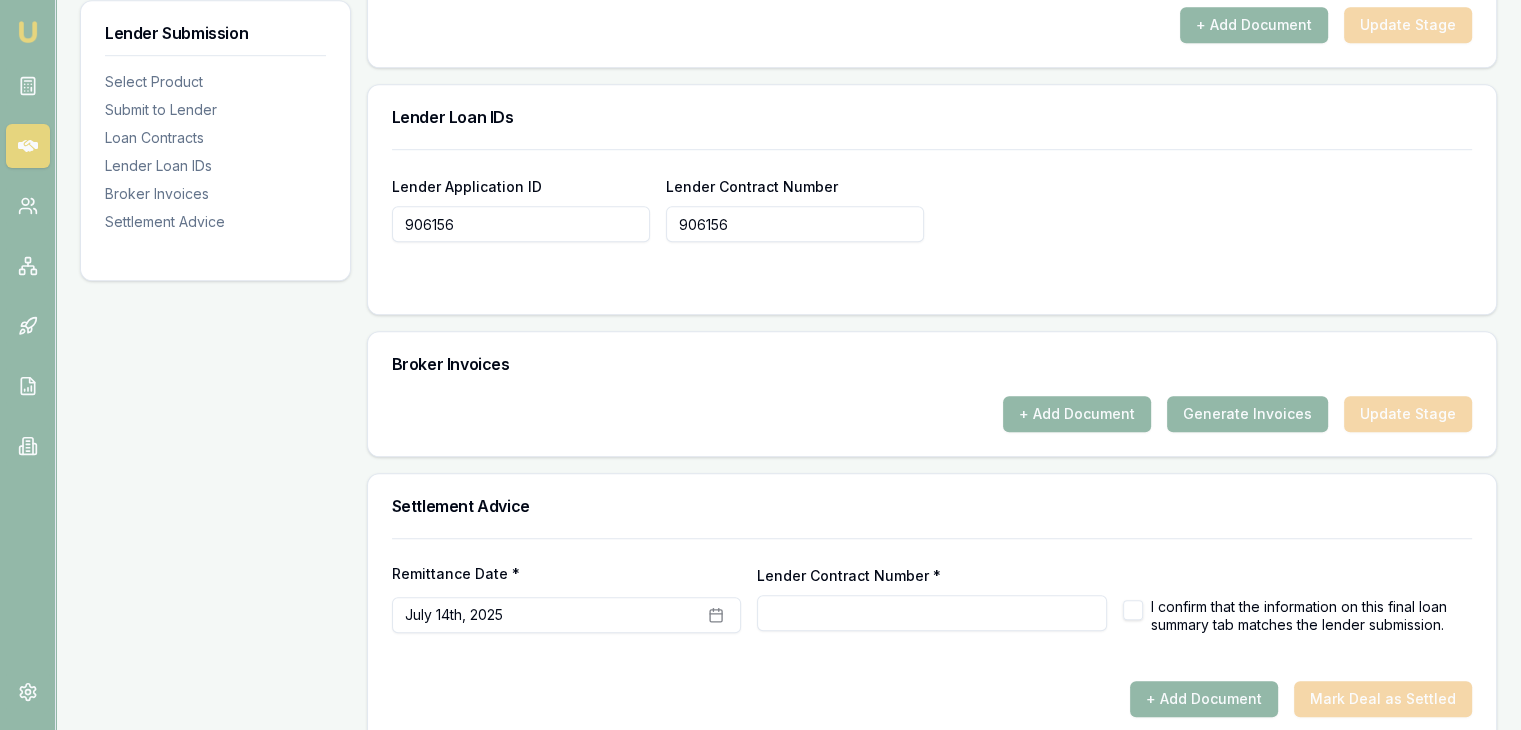scroll, scrollTop: 1380, scrollLeft: 0, axis: vertical 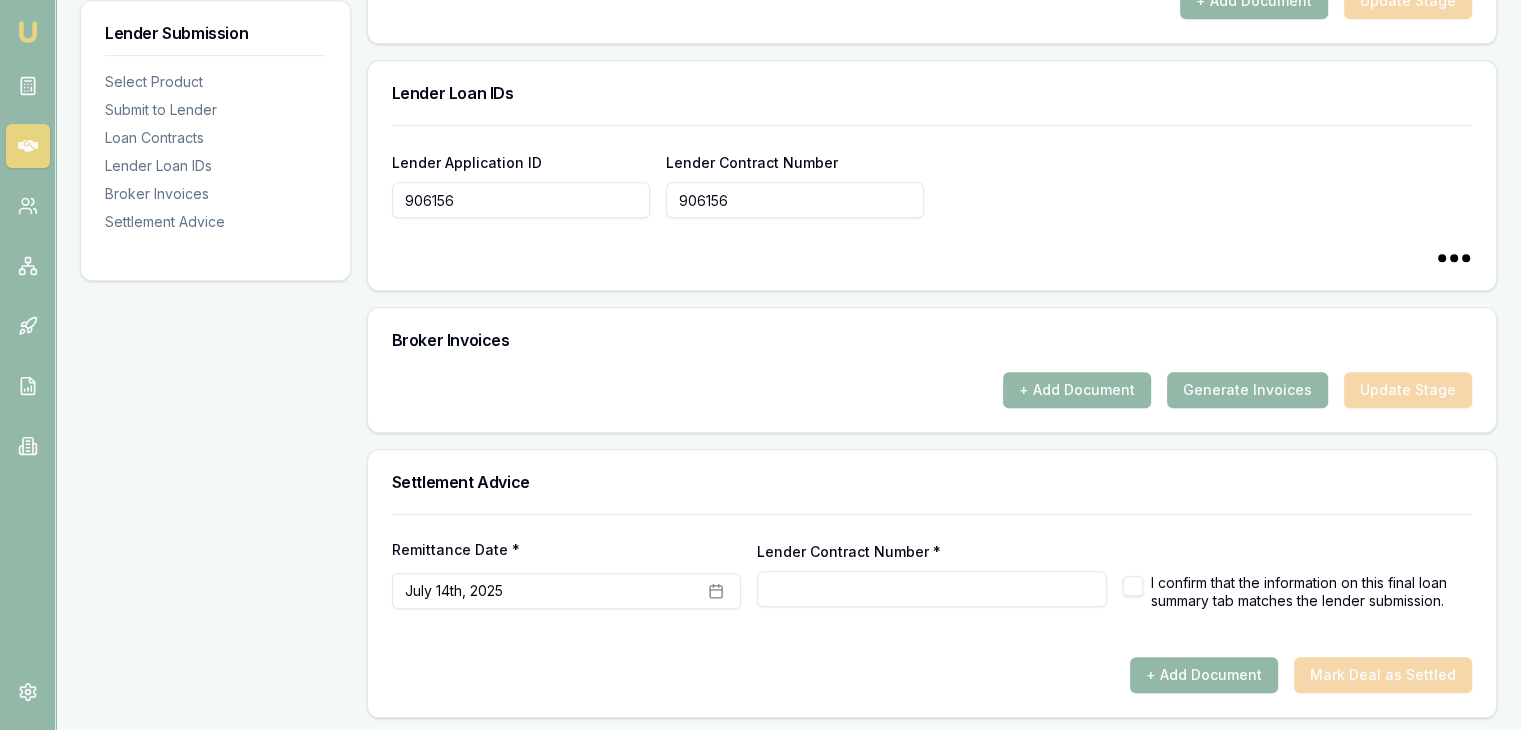 type on "906156" 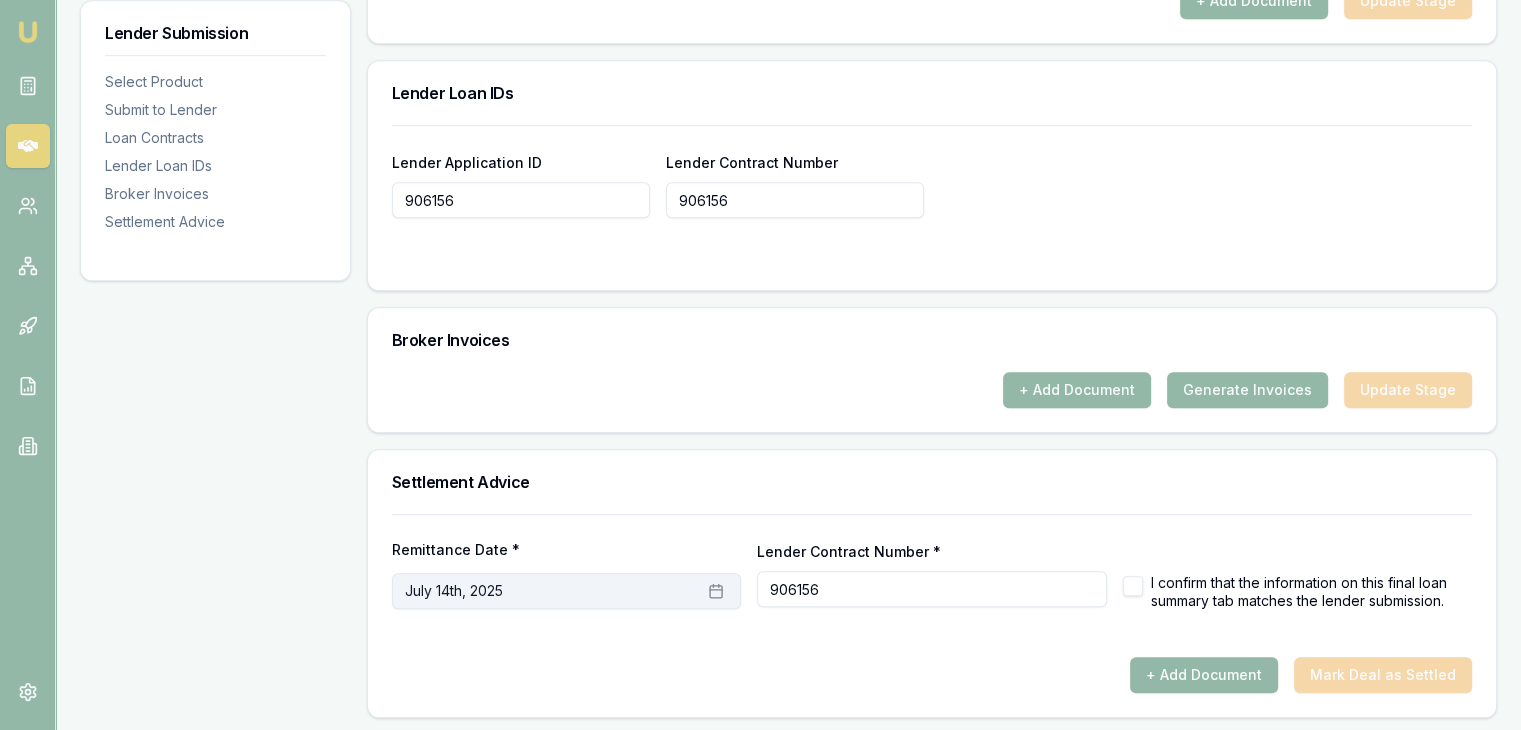 type on "906156" 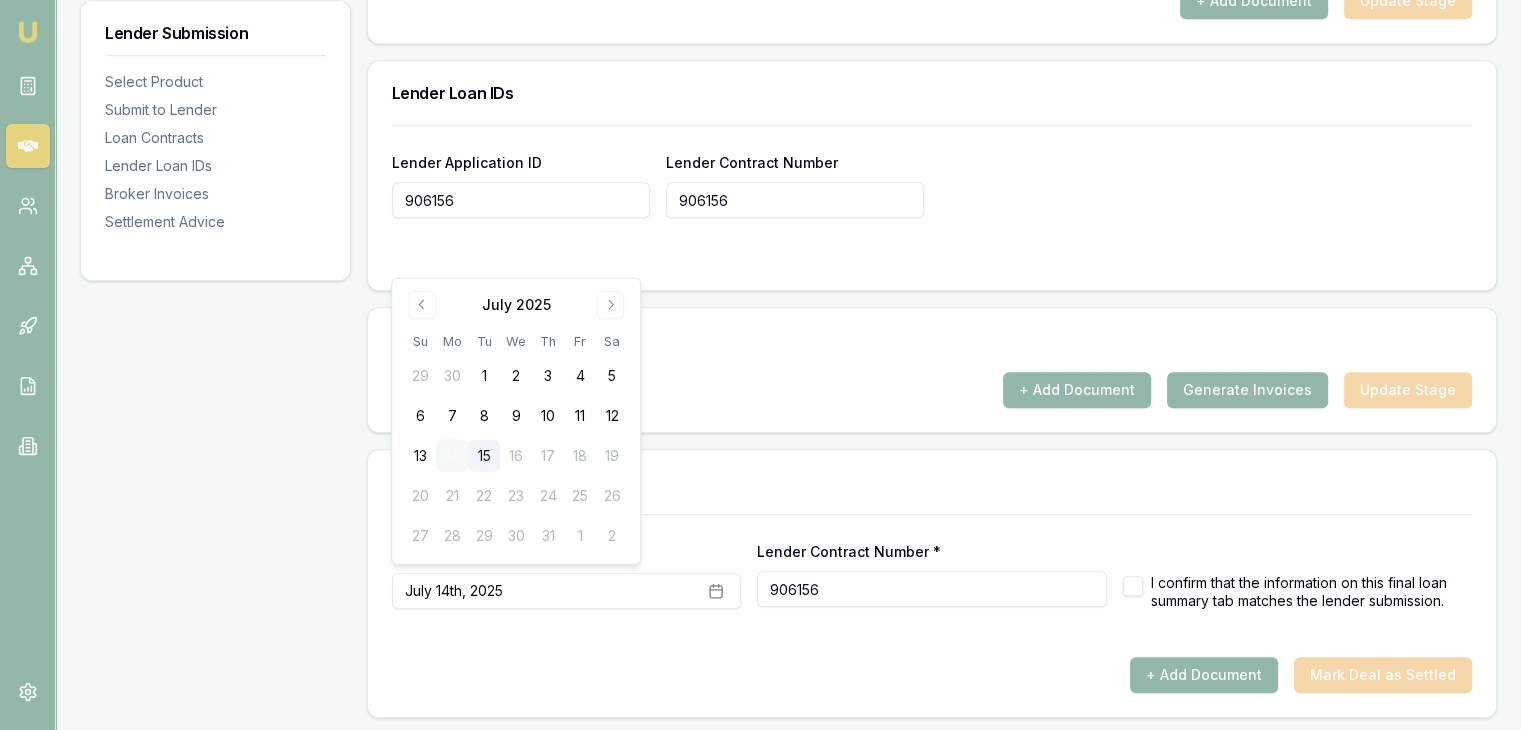 click on "14" at bounding box center [452, 456] 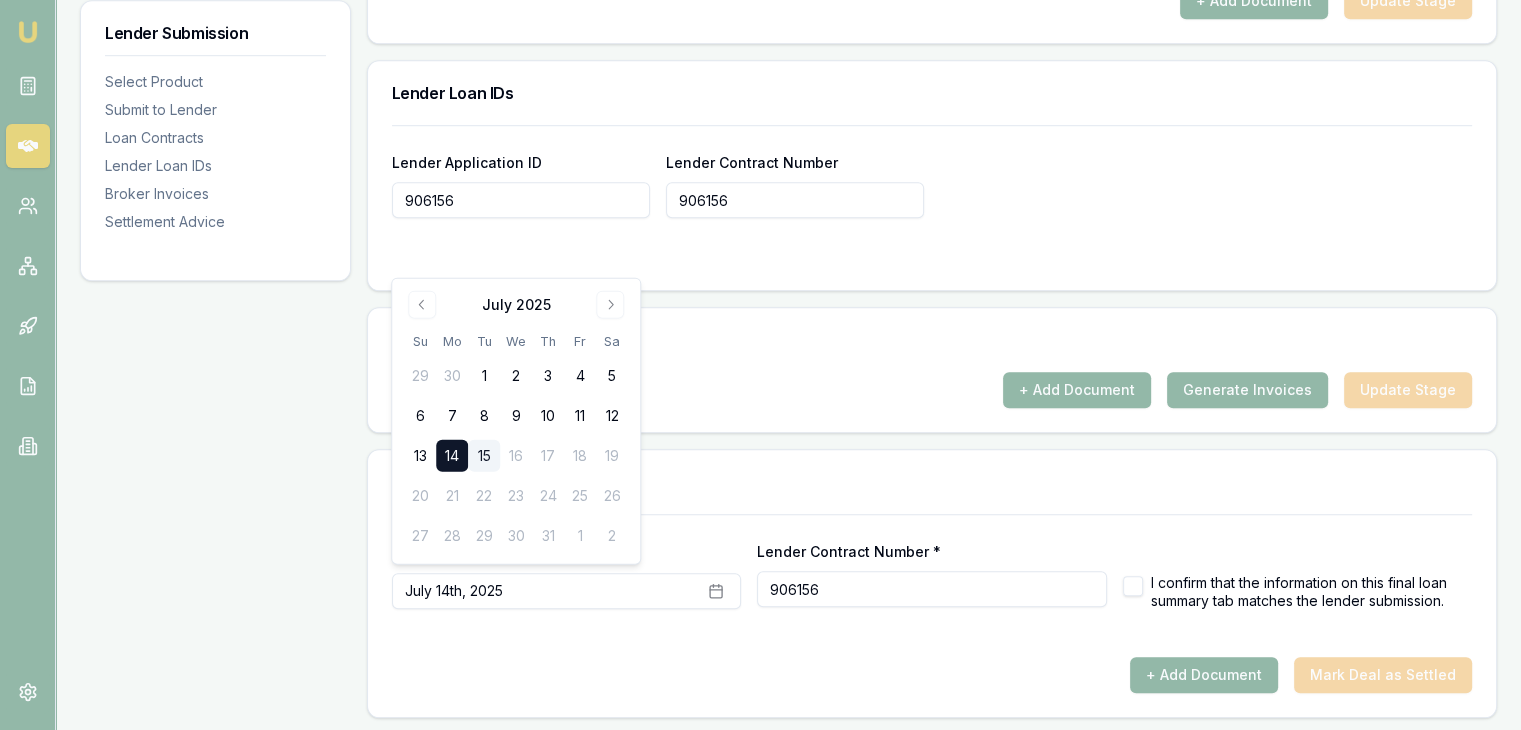 click on "Settlement Advice" at bounding box center [932, 482] 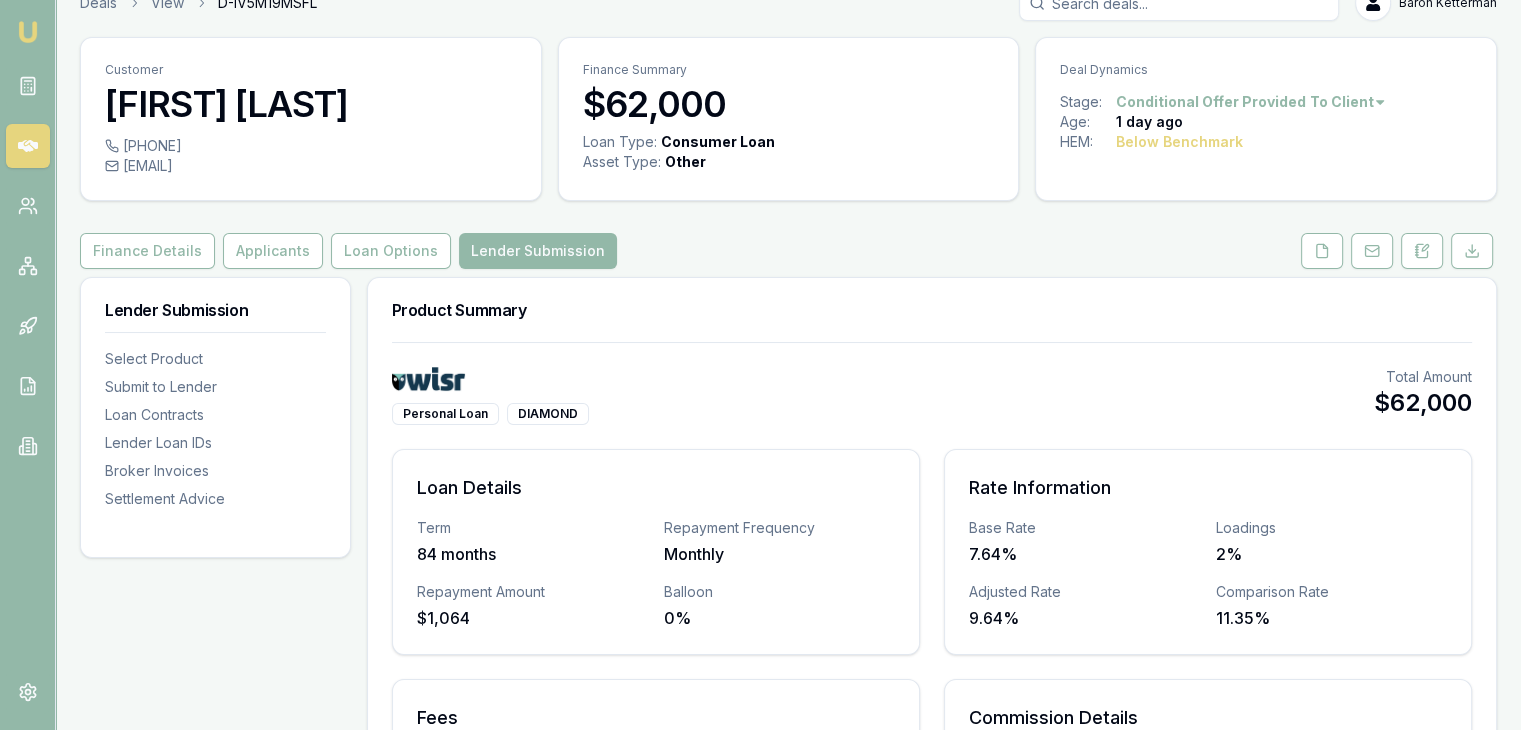 scroll, scrollTop: 0, scrollLeft: 0, axis: both 